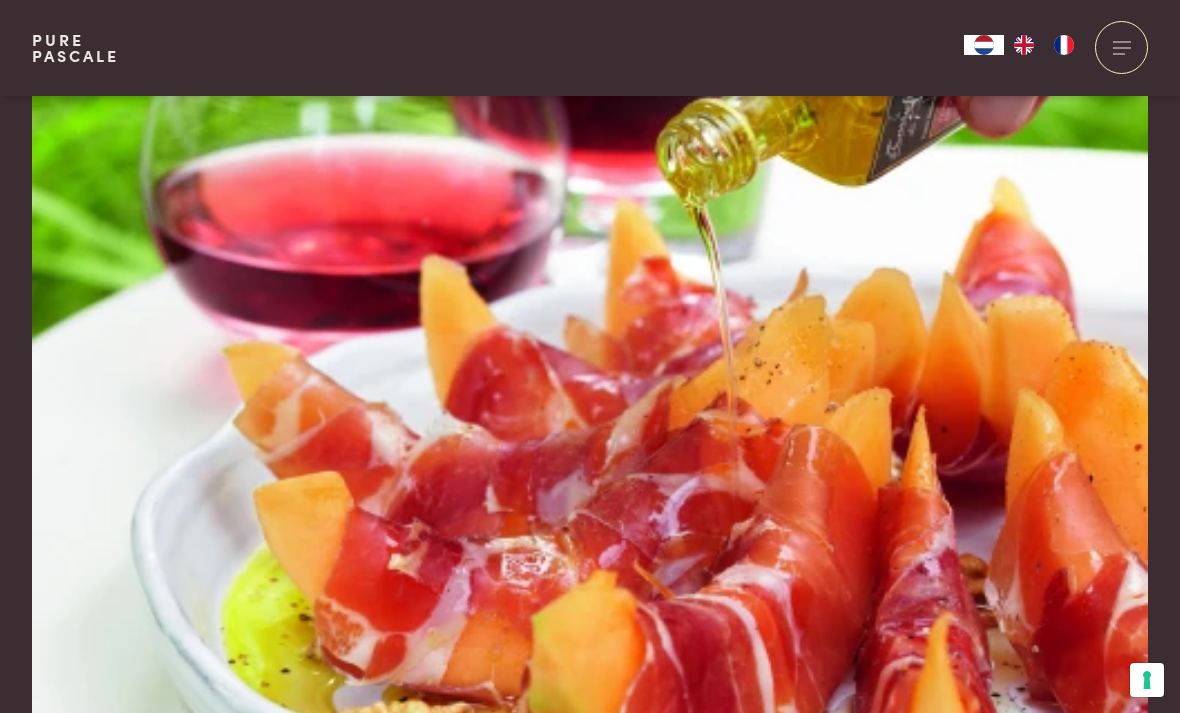 scroll, scrollTop: 317, scrollLeft: 0, axis: vertical 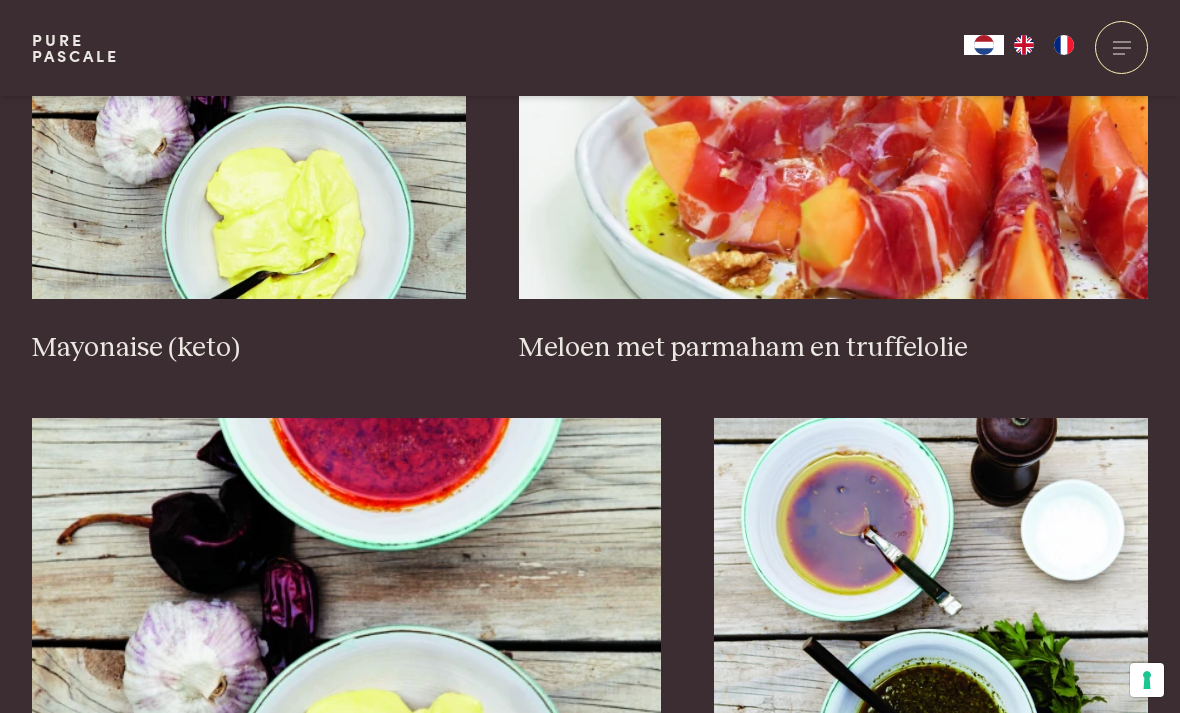 click at bounding box center [833, 99] 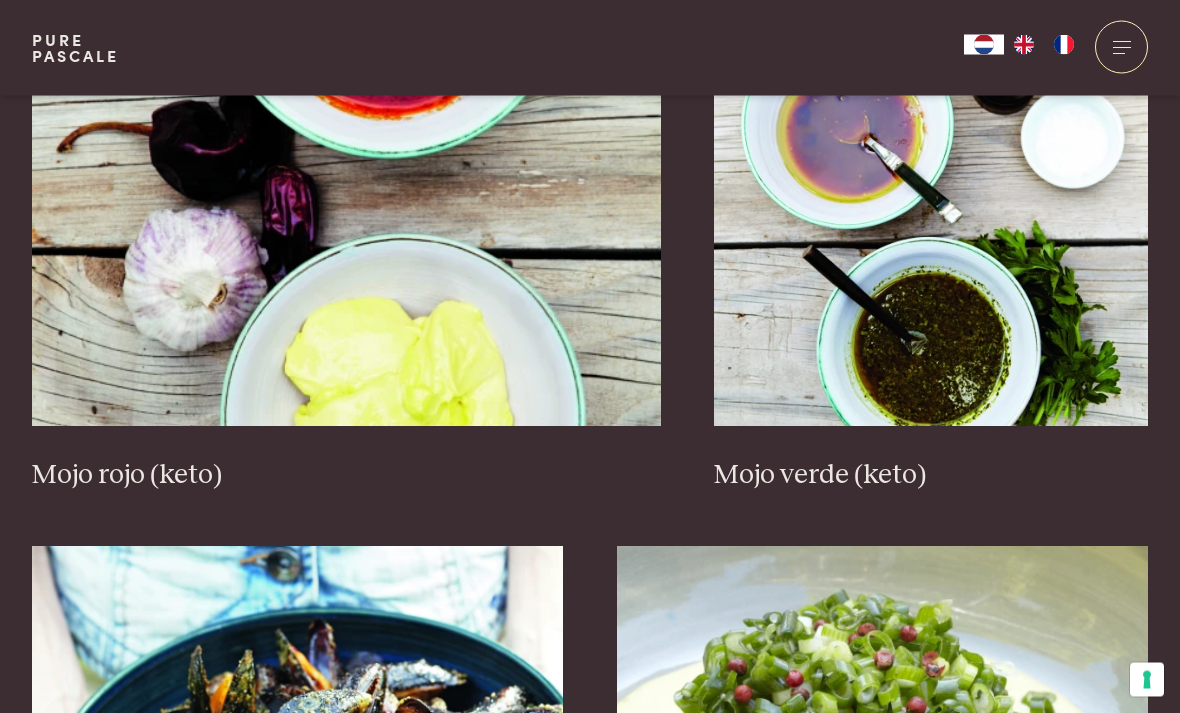 scroll, scrollTop: 1895, scrollLeft: 0, axis: vertical 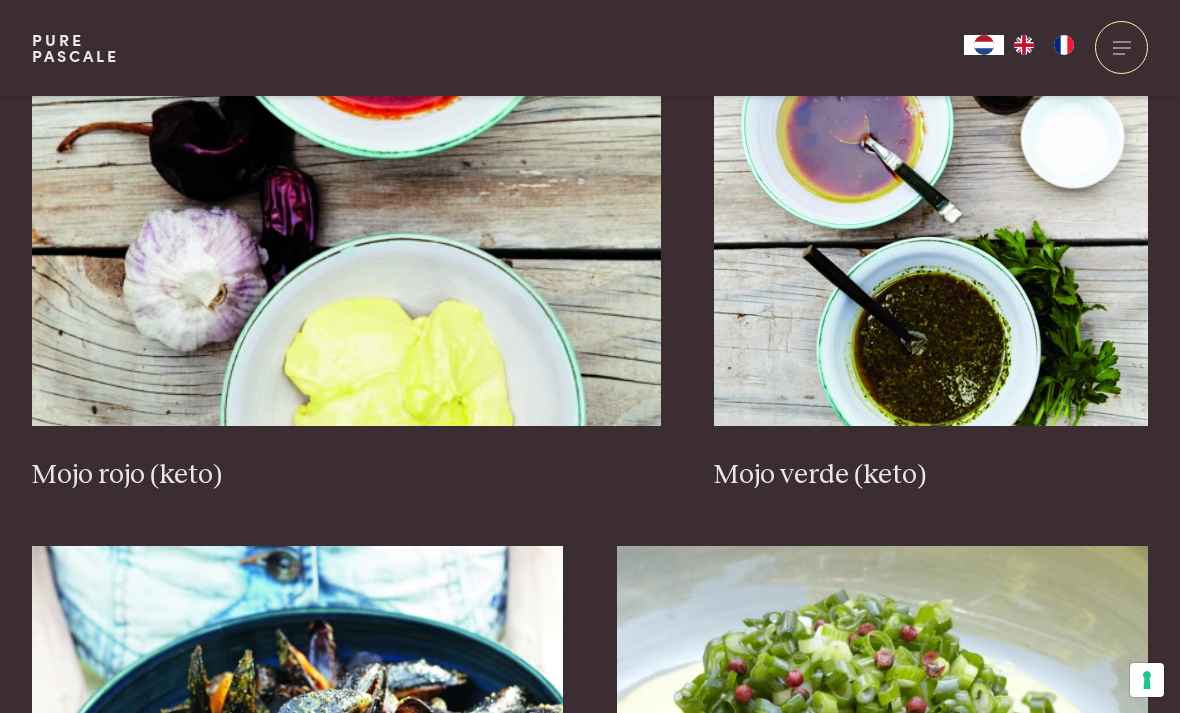 click at bounding box center (346, 226) 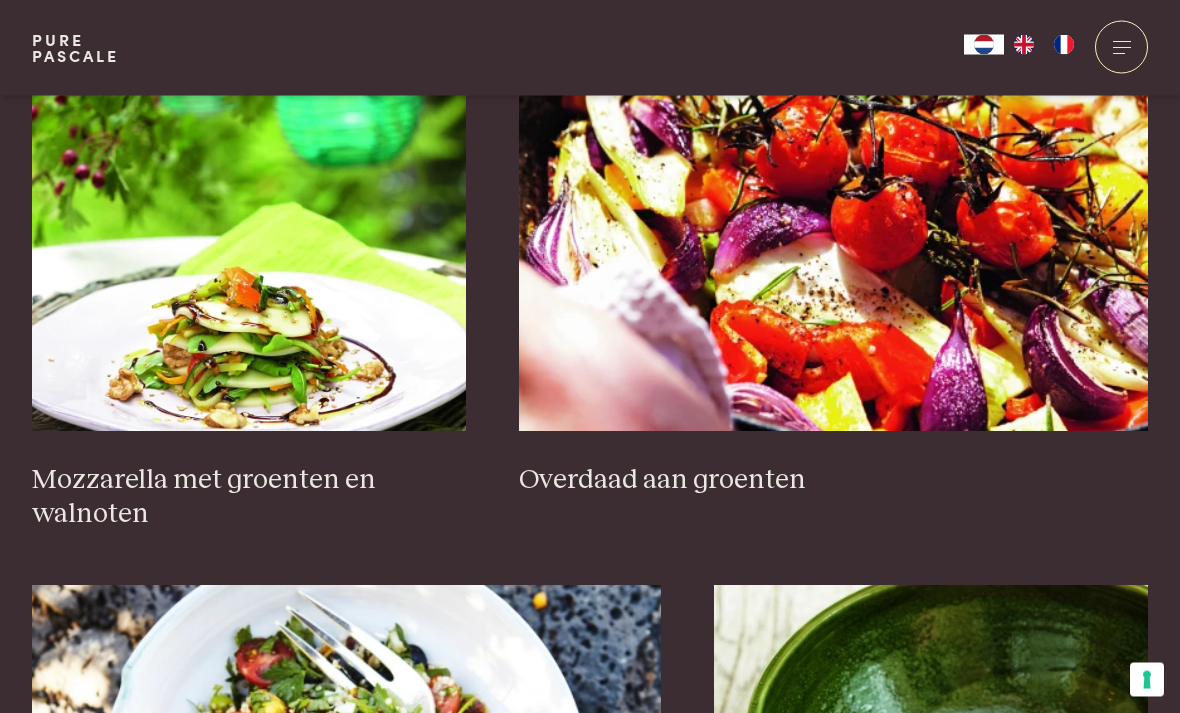 scroll, scrollTop: 2966, scrollLeft: 0, axis: vertical 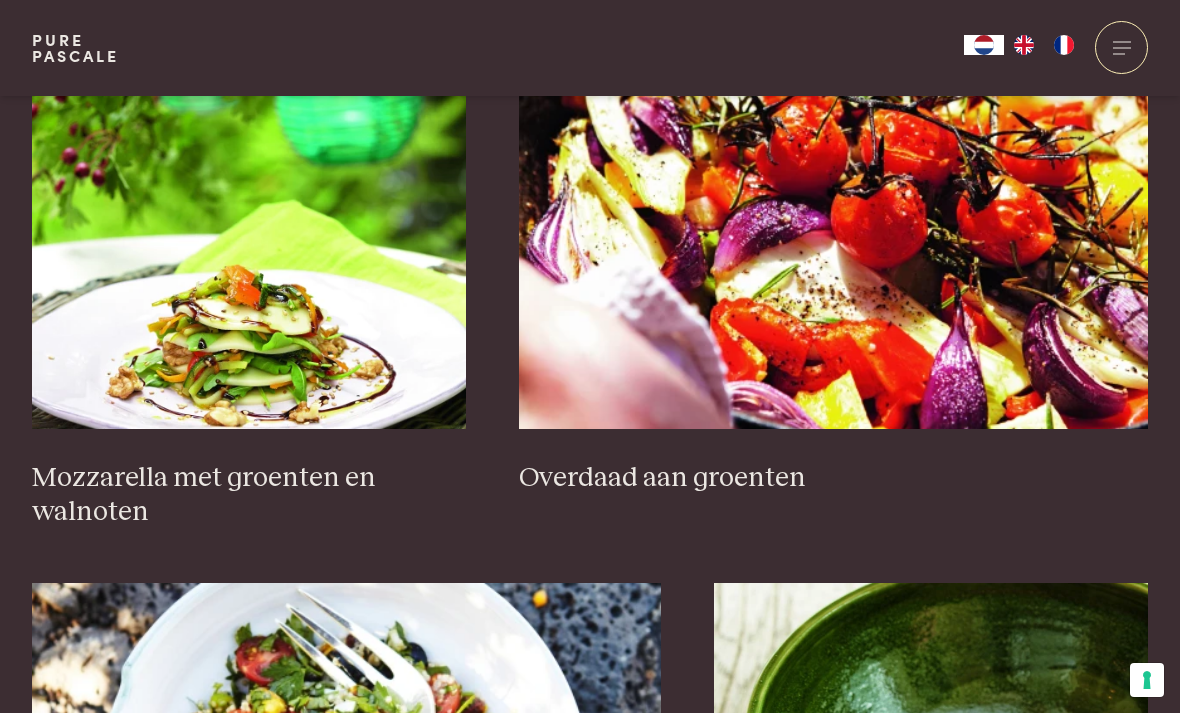 click at bounding box center [833, 229] 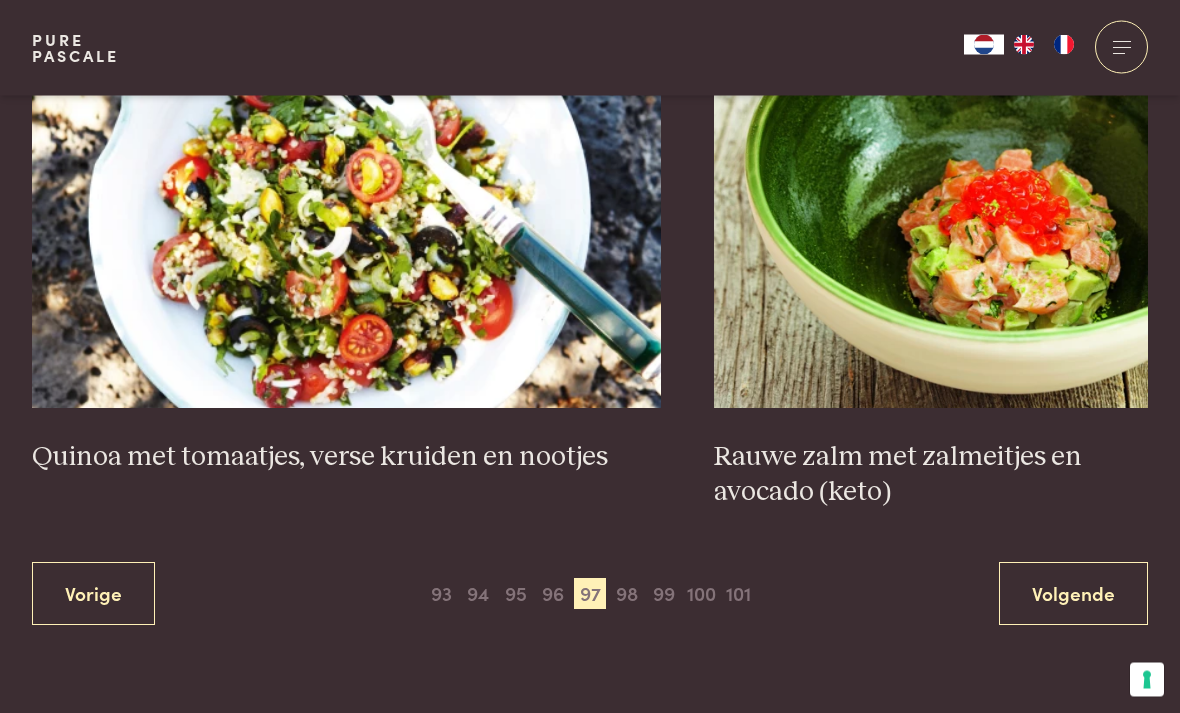 scroll, scrollTop: 3543, scrollLeft: 0, axis: vertical 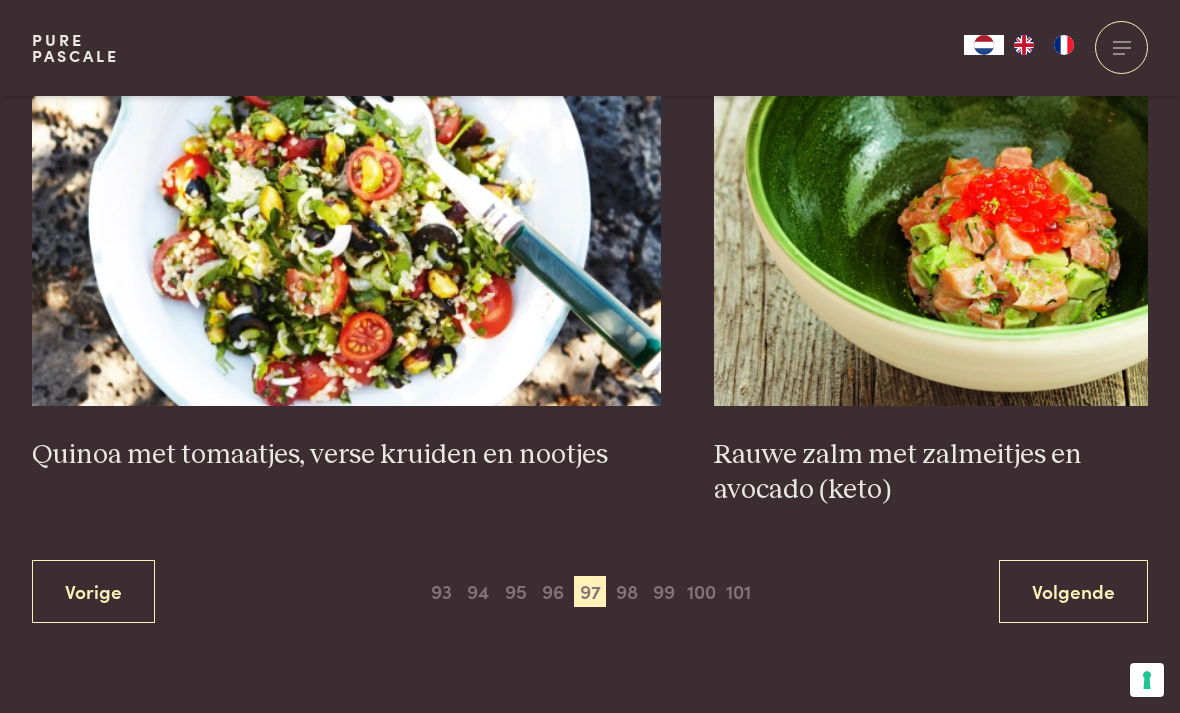 click on "Rauwe zalm met zalmeitjes en avocado (keto)" at bounding box center [931, 472] 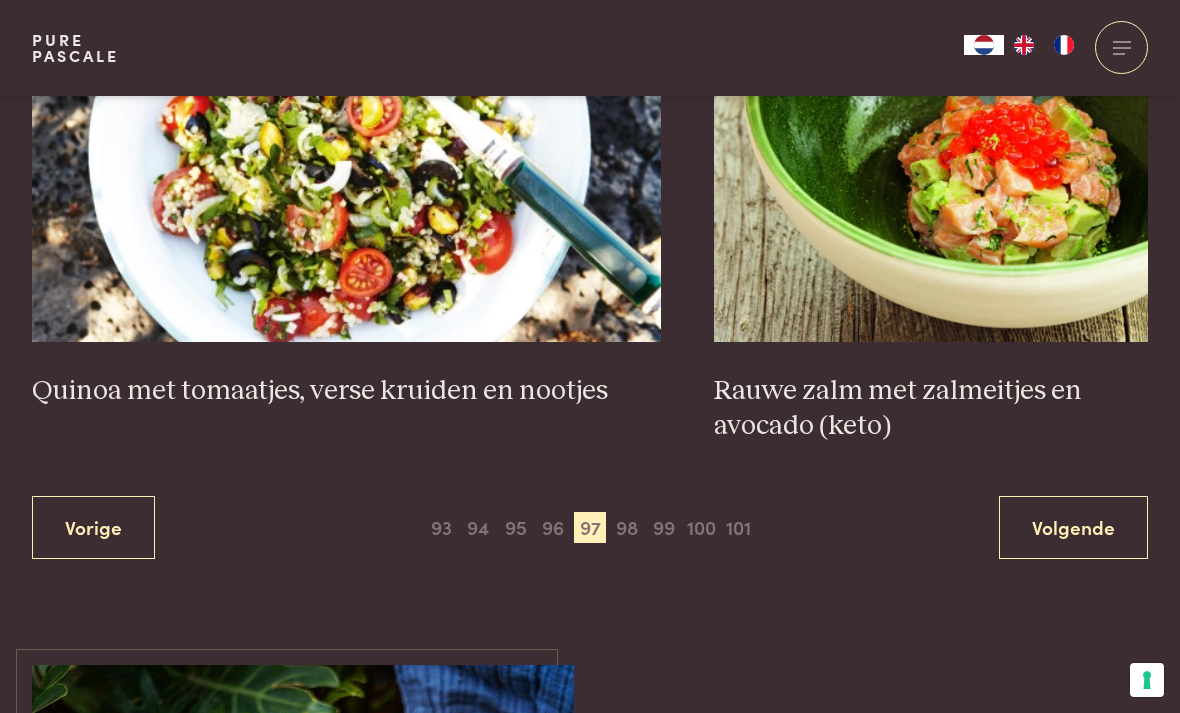 click on "98" at bounding box center [627, 528] 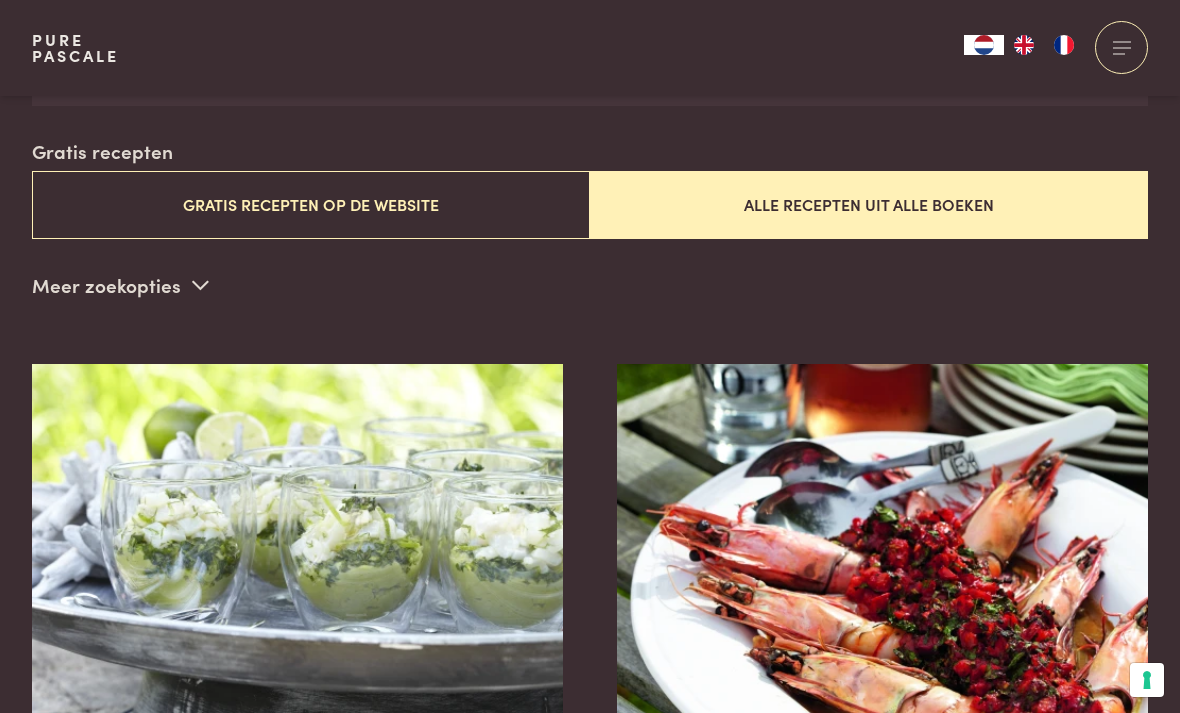 scroll, scrollTop: 483, scrollLeft: 0, axis: vertical 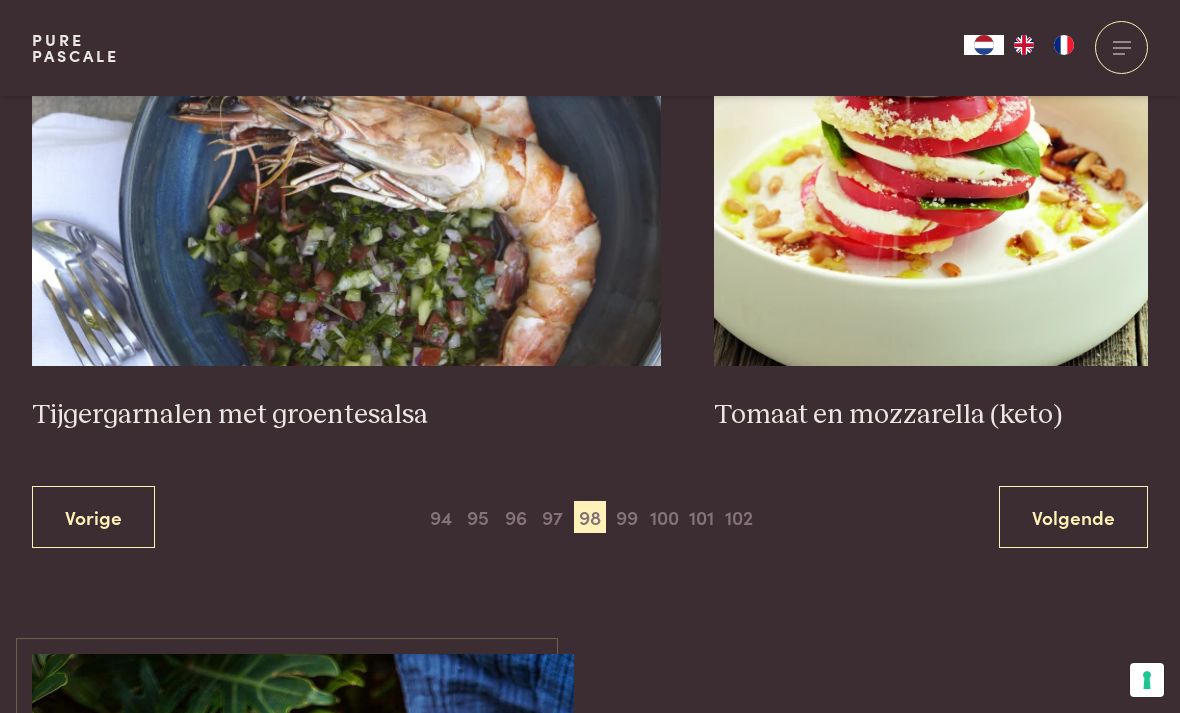 click on "97" at bounding box center (553, 517) 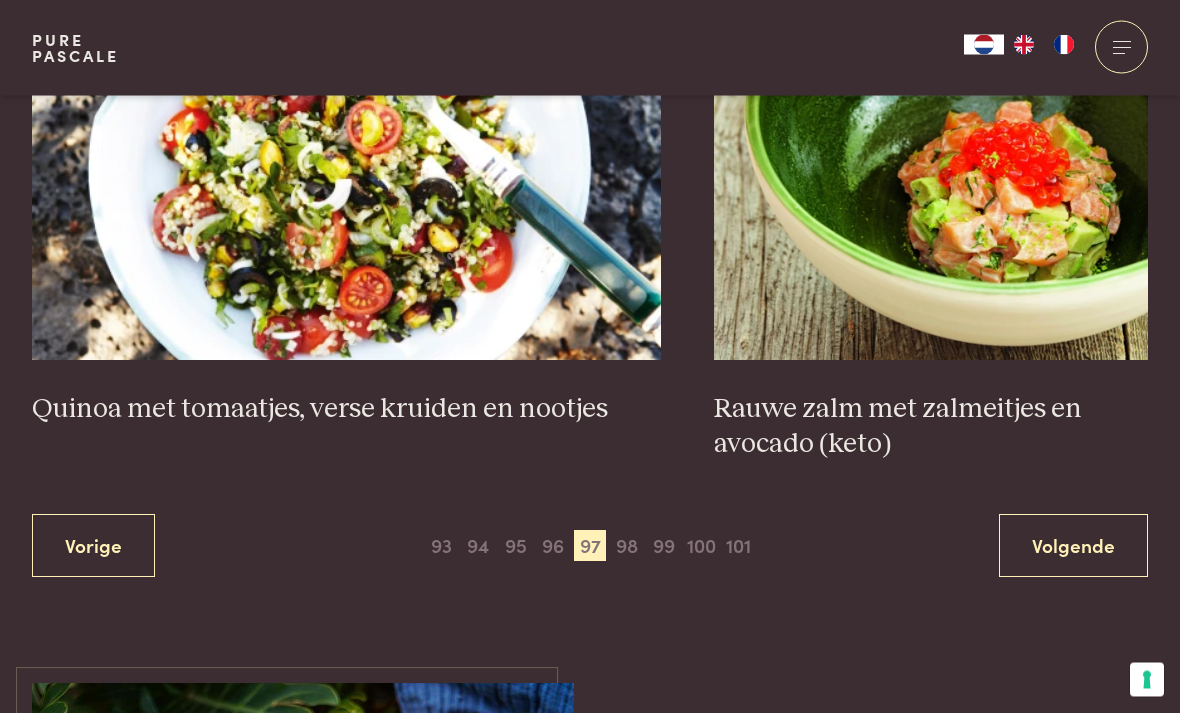 scroll, scrollTop: 3589, scrollLeft: 0, axis: vertical 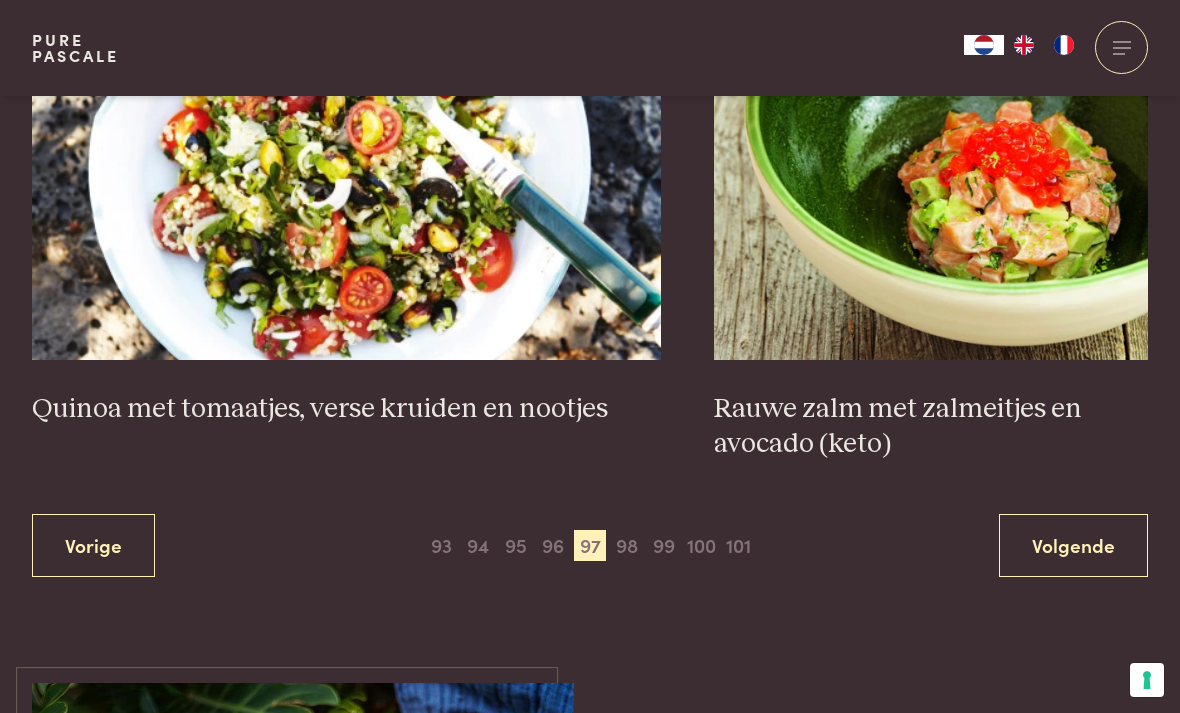 click at bounding box center [346, 160] 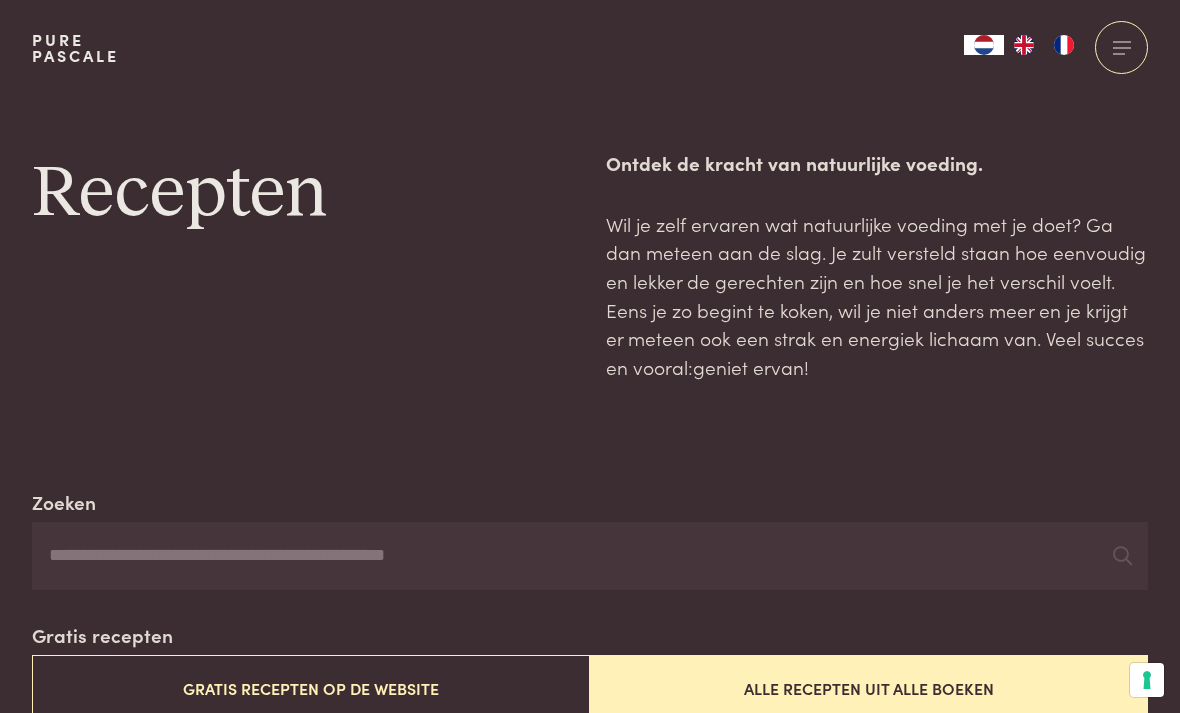 scroll, scrollTop: 3653, scrollLeft: 0, axis: vertical 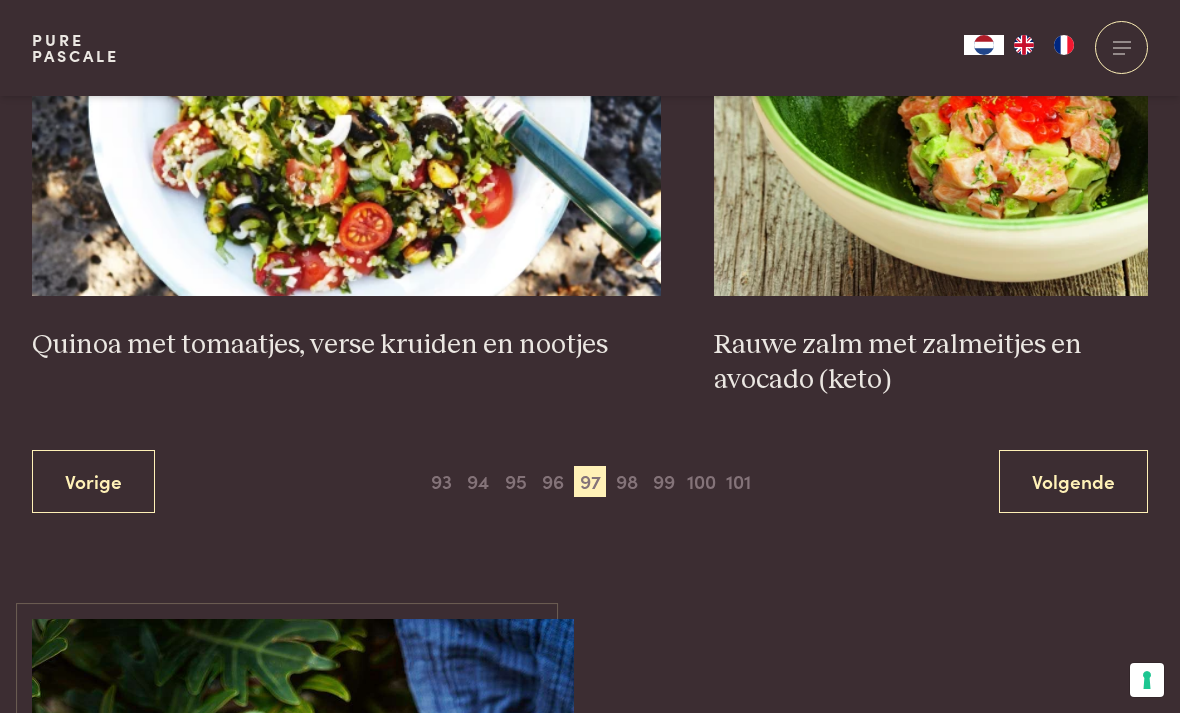click on "Recepten   Ontdek de kracht van natuurlijke voeding.   Wil je zelf ervaren wat natuurlijke voeding met je doet? Ga dan meteen aan de slag. Je zult versteld staan hoe eenvoudig en lekker de gerechten zijn en hoe snel je het verschil voelt. Eens je zo begint te koken, wil je niet anders meer en je krijgt er meteen ook een strak en energiek lichaam van. Veel succes en vooral:geniet ervan!   Zoeken       Gratis recepten
Gratis recepten op de website
Alle recepten uit alle boeken
Meer zoekopties    Ingrediënt   kaas zalm kip feta chocolade kabeljauw geitenkaas halloumi parmezaan spaghetti ijs chocola brood Type gerecht   ovenschotel salade soep omelet taart maaltijdsoep cake spiegelei koekjes Maaltijd   diner lunch meeneemlunch hapje voorgerecht ontbijt dessert fruitontbijt Eetpatroon   vegetarisch vis vlees vegan Keto   keto         Kort gebakken zalm met krokant vel en groenten (keto)" at bounding box center [590, 634] 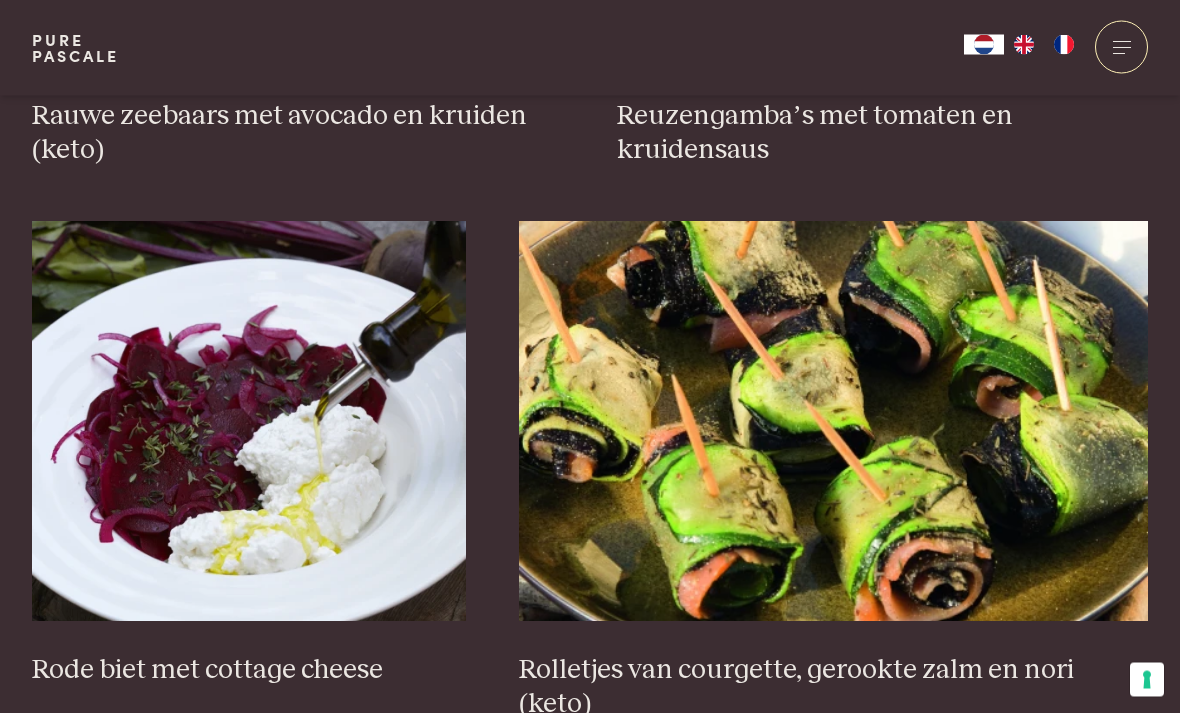 scroll, scrollTop: 1182, scrollLeft: 0, axis: vertical 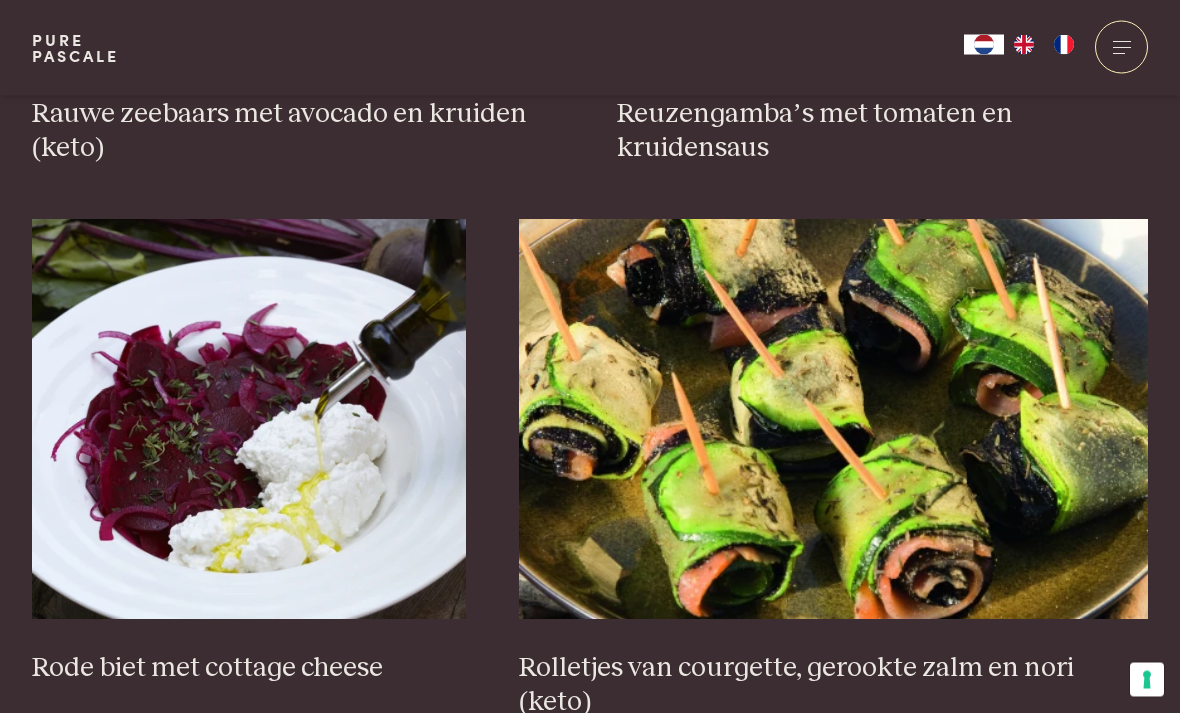 click at bounding box center (833, 420) 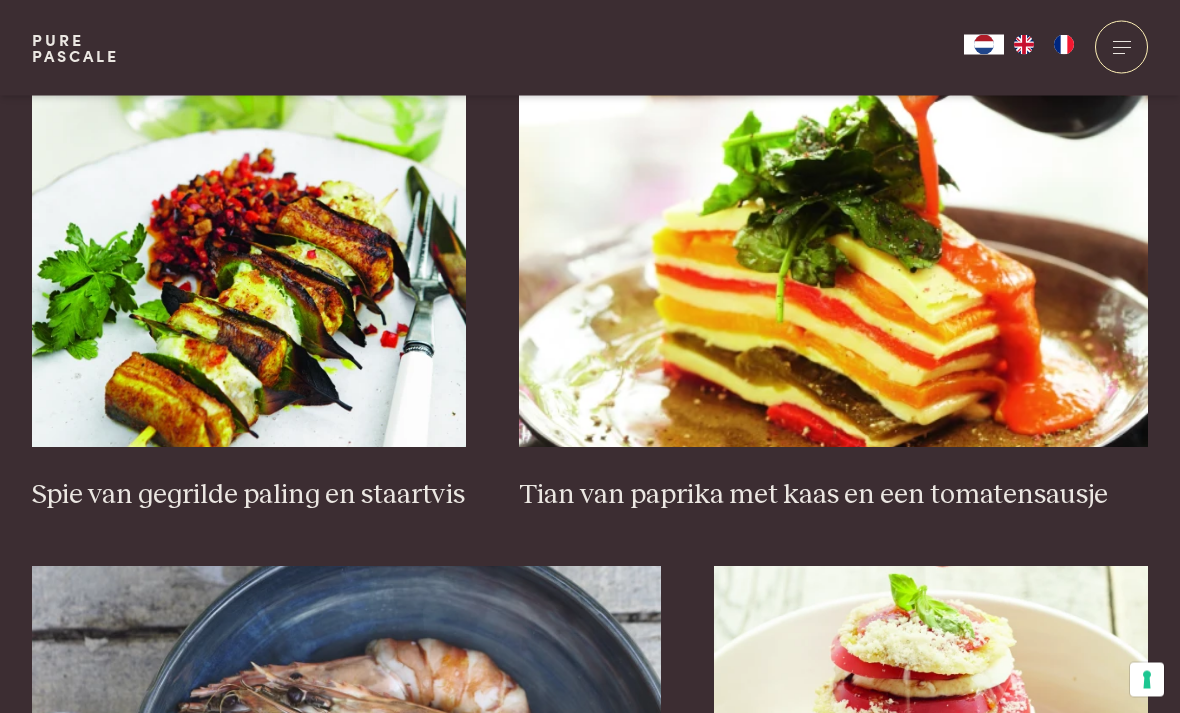 scroll, scrollTop: 2983, scrollLeft: 0, axis: vertical 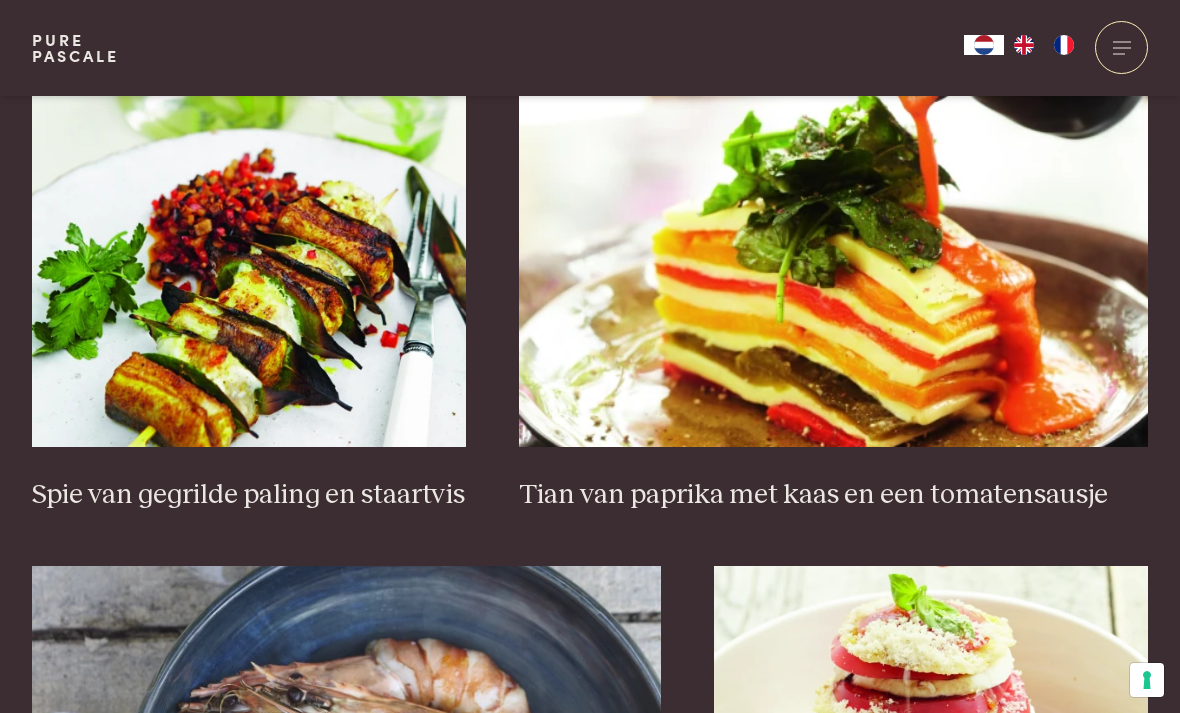 click on "Spie van gegrilde paling en staartvis" at bounding box center [249, 280] 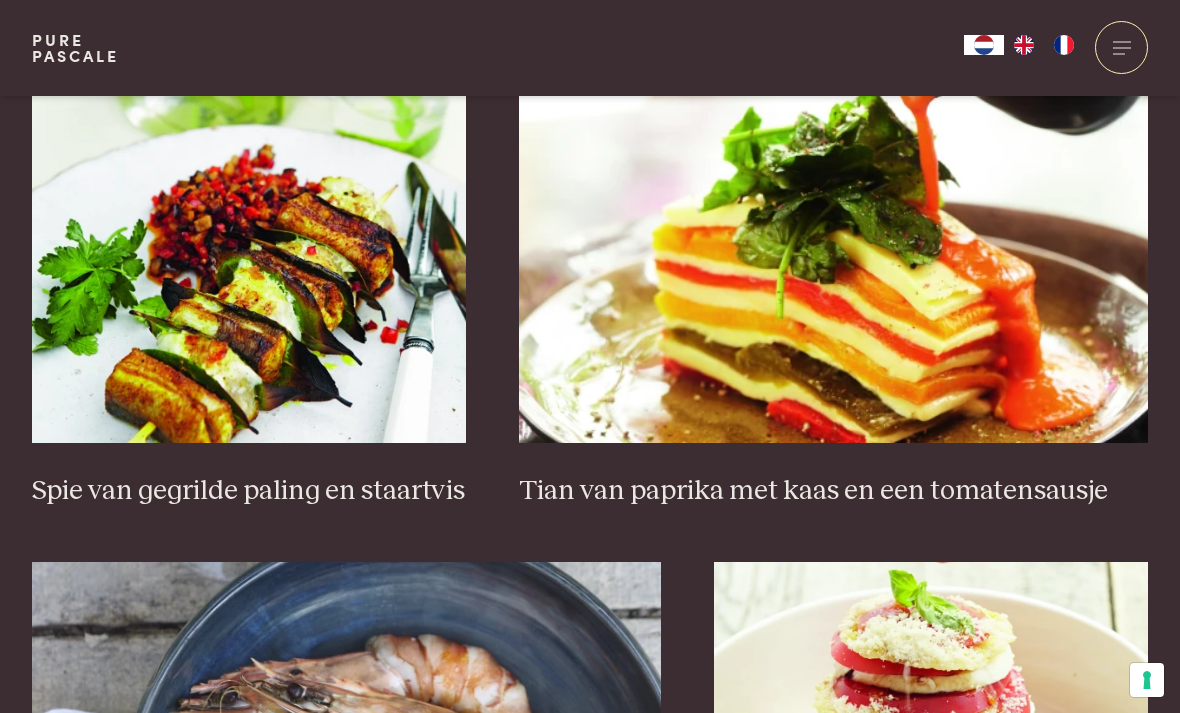 scroll, scrollTop: 2986, scrollLeft: 0, axis: vertical 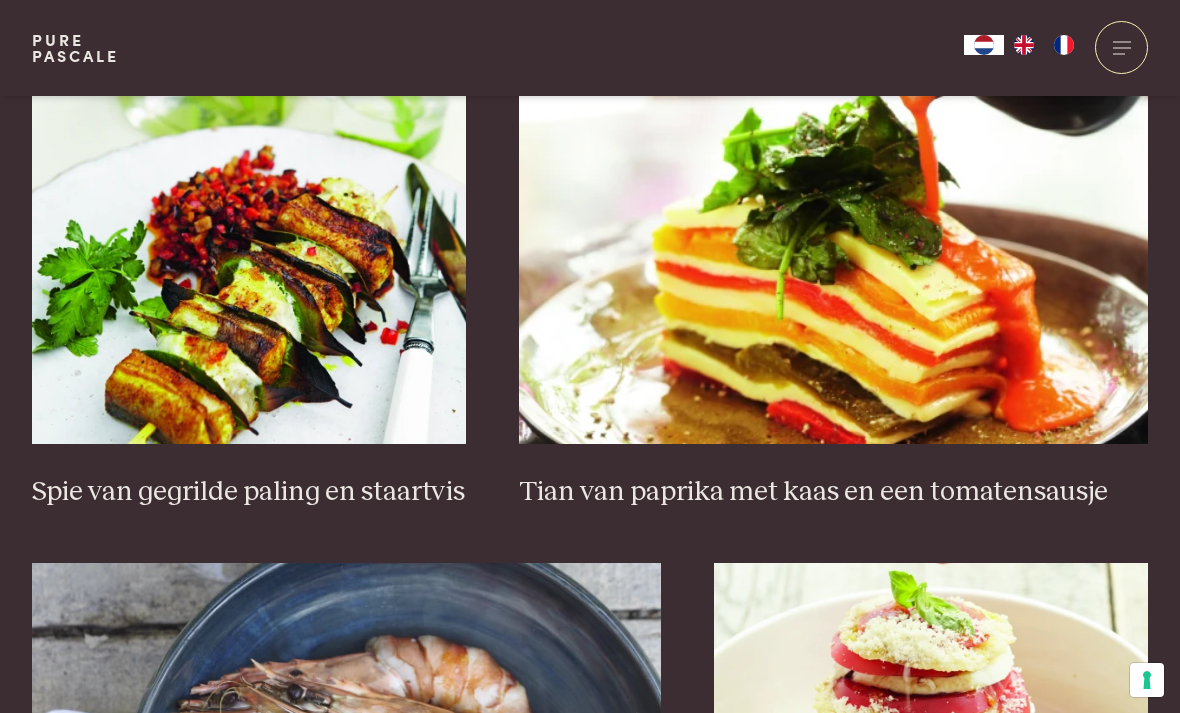 click at bounding box center (833, 244) 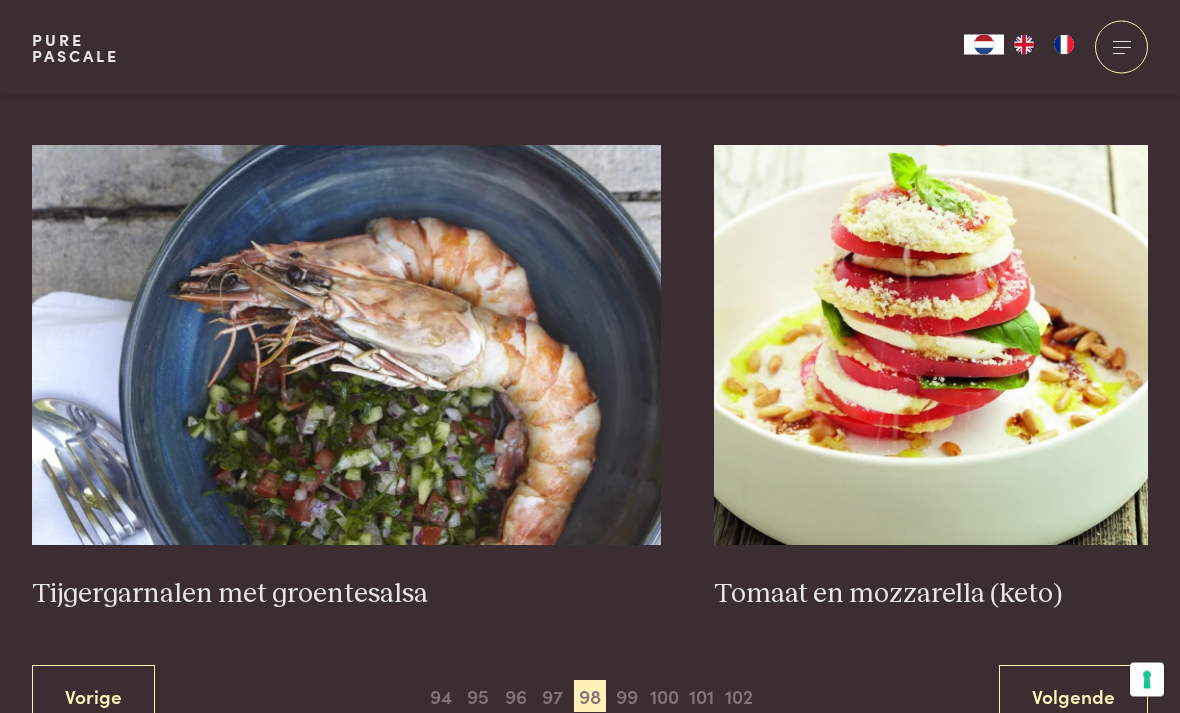 scroll, scrollTop: 3404, scrollLeft: 0, axis: vertical 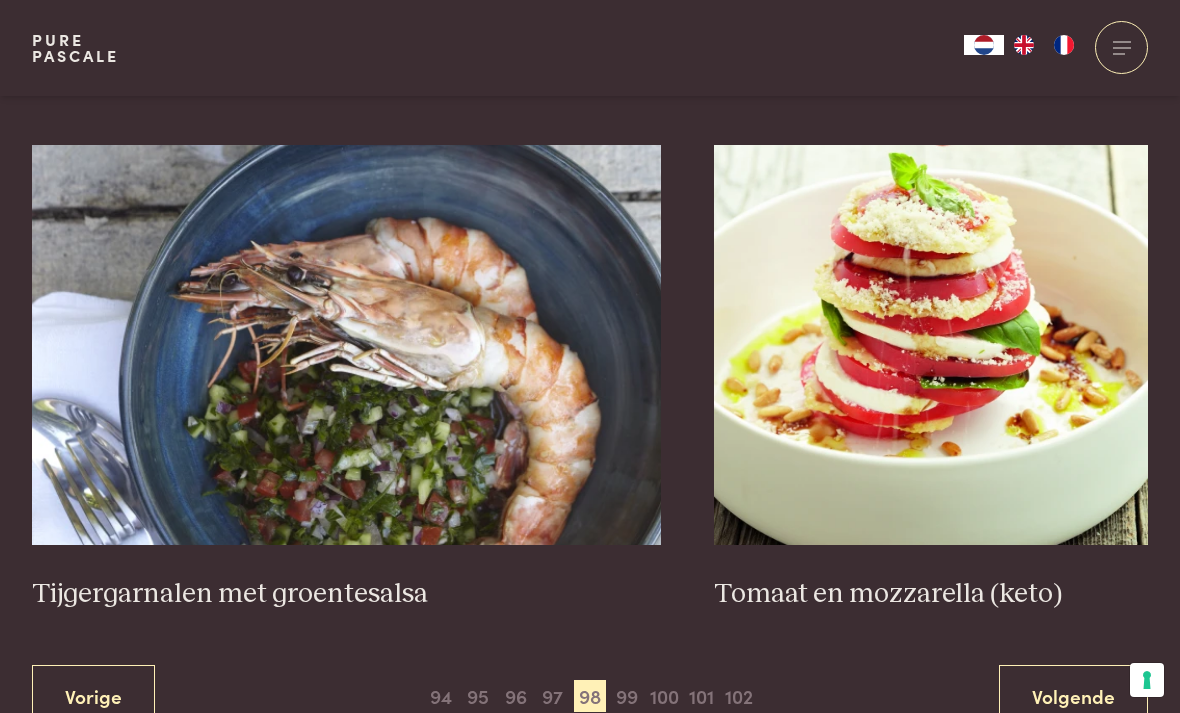 click at bounding box center (931, 345) 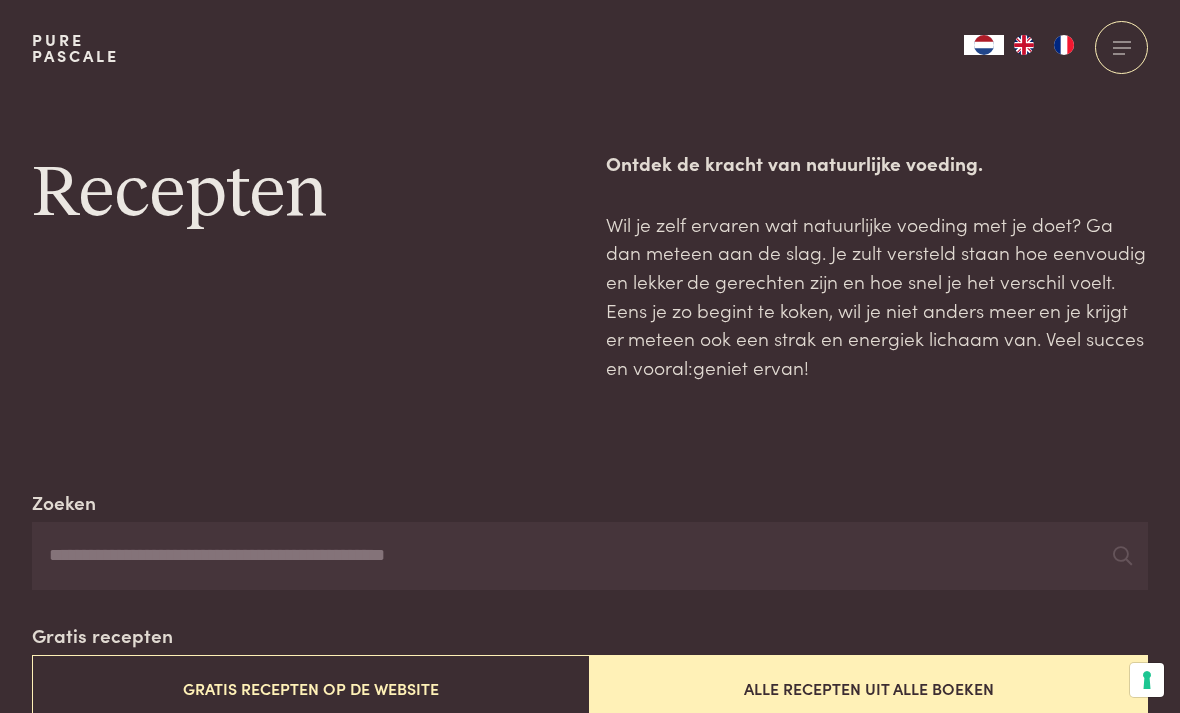 scroll, scrollTop: 3468, scrollLeft: 0, axis: vertical 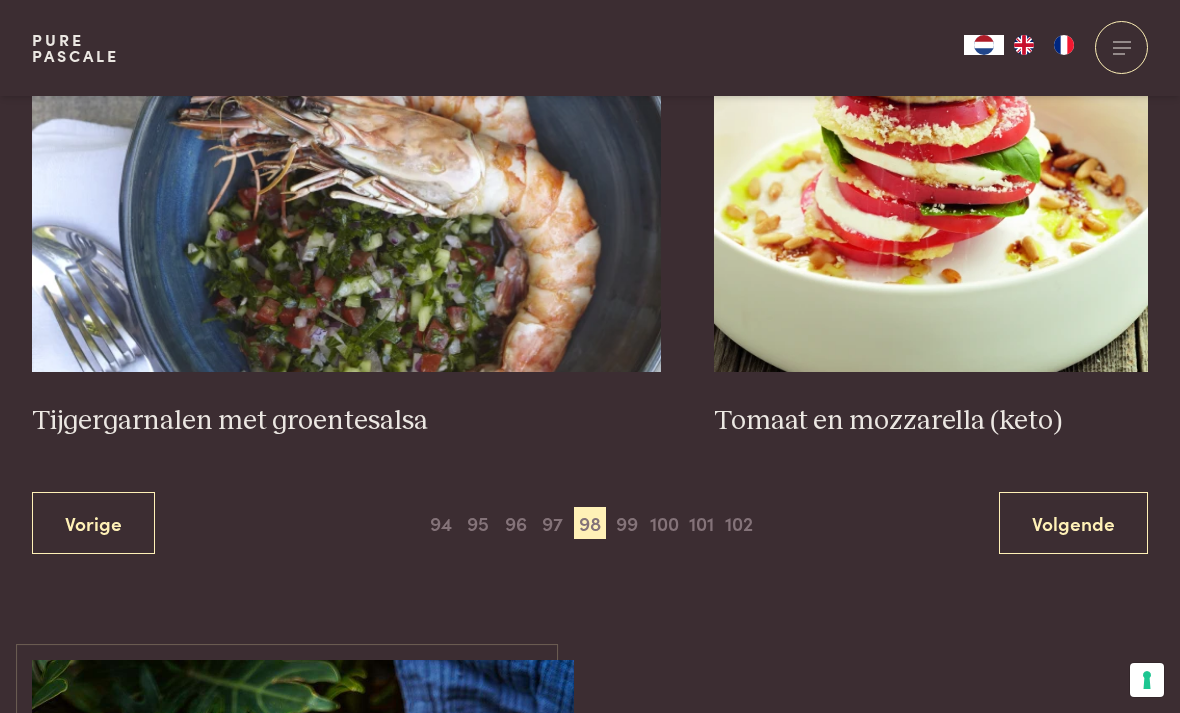 click on "99" at bounding box center (627, 523) 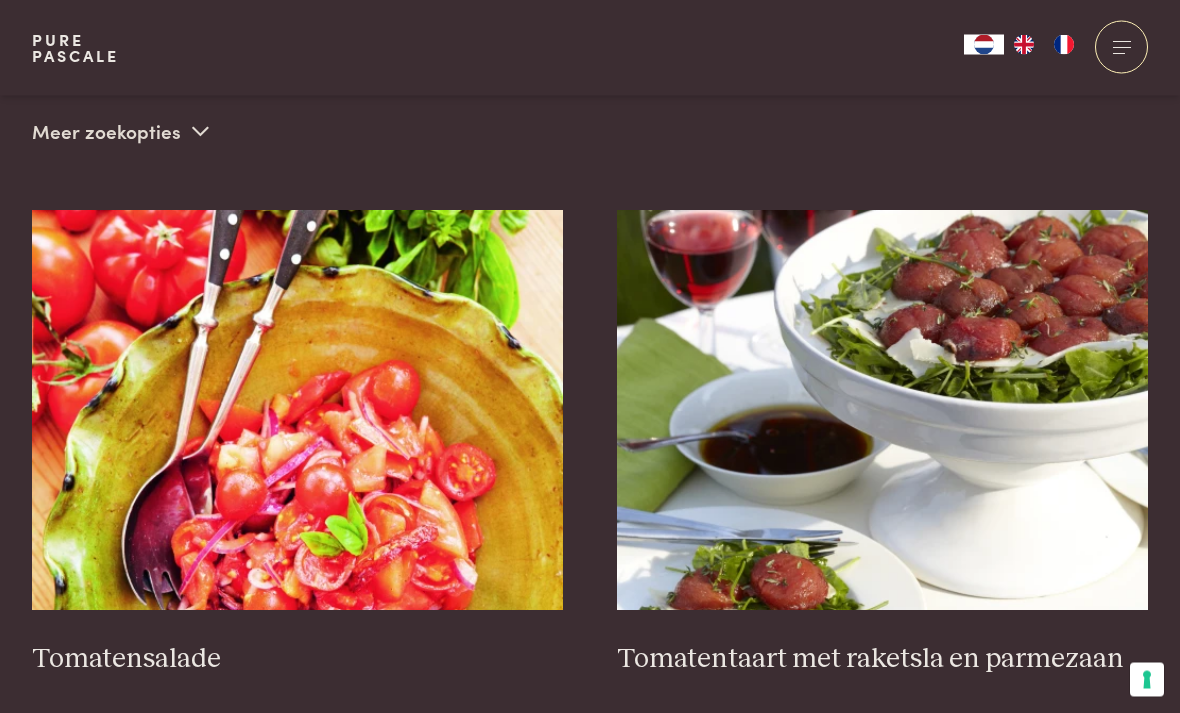 scroll, scrollTop: 638, scrollLeft: 0, axis: vertical 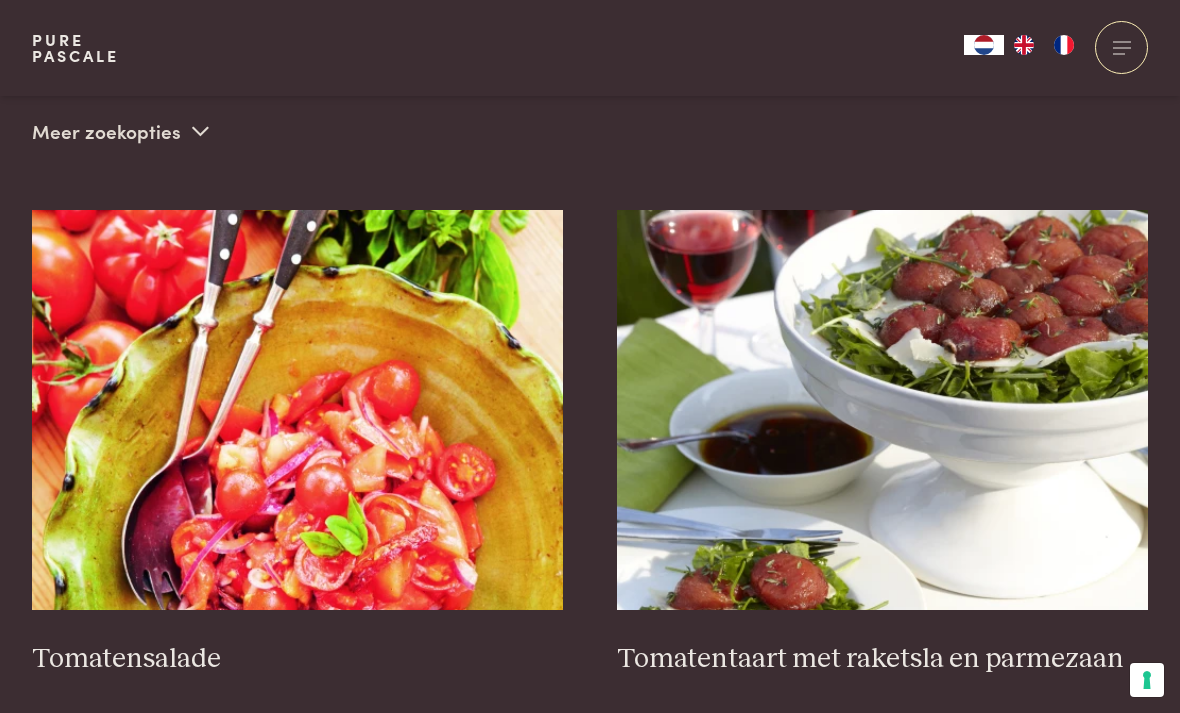 click at bounding box center [298, 410] 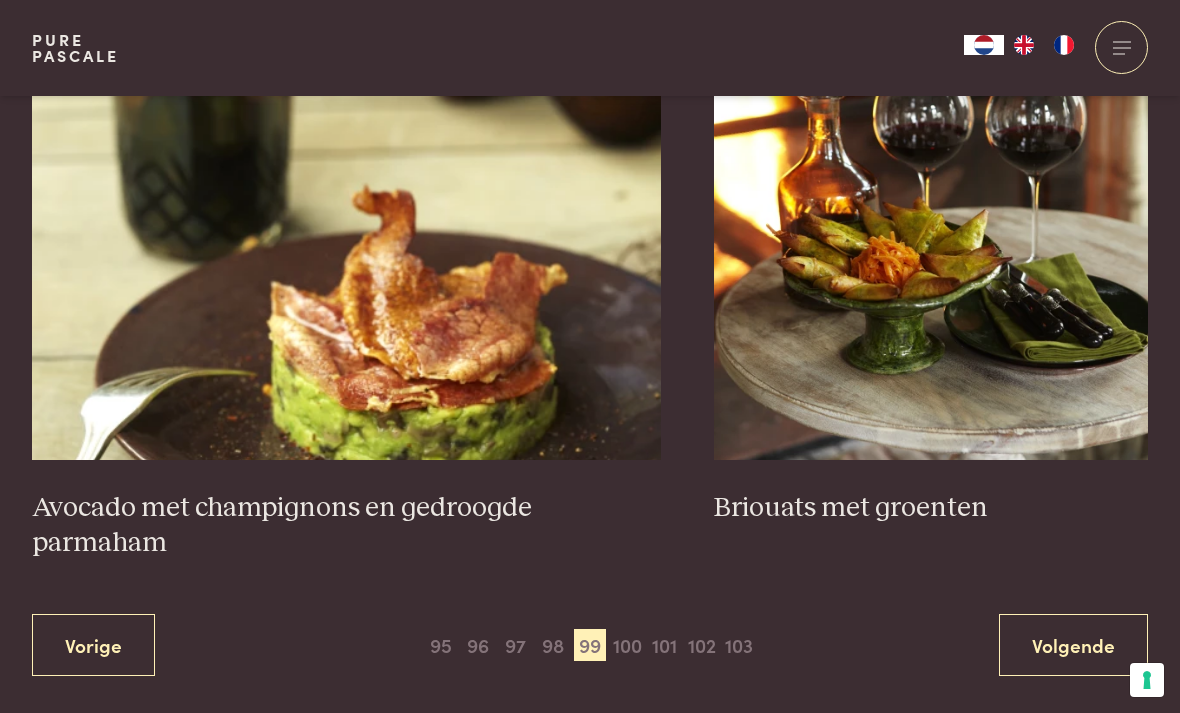 scroll, scrollTop: 3453, scrollLeft: 0, axis: vertical 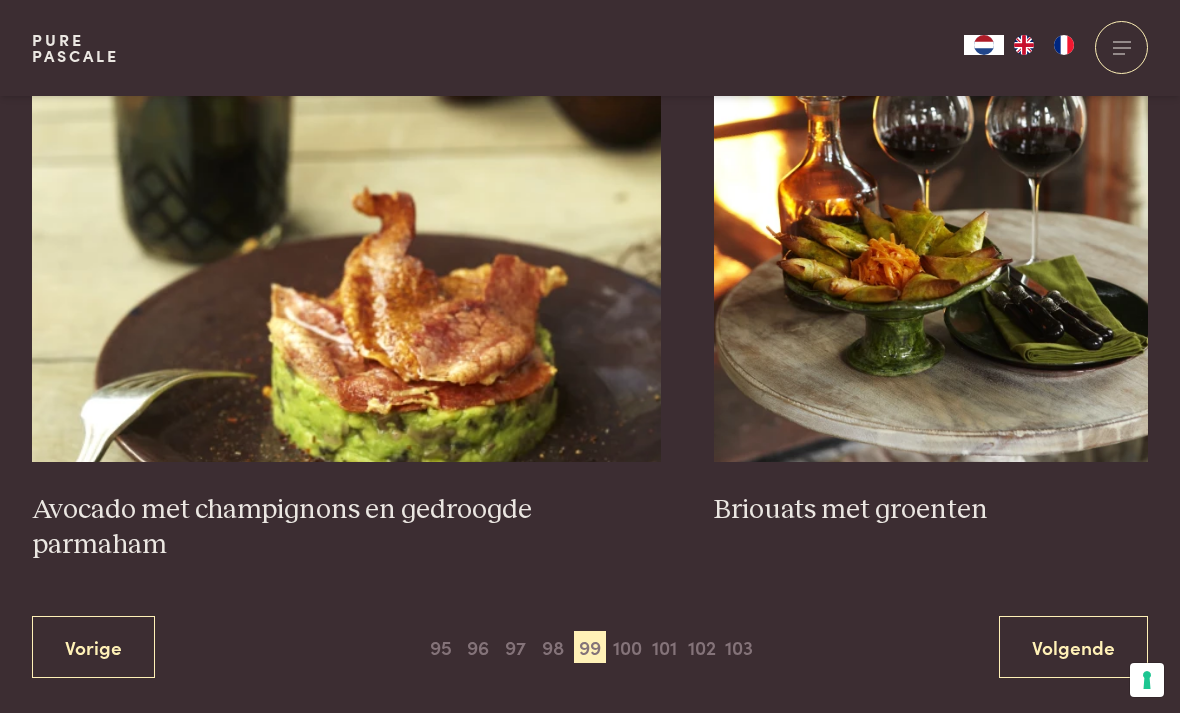 click at bounding box center [931, 262] 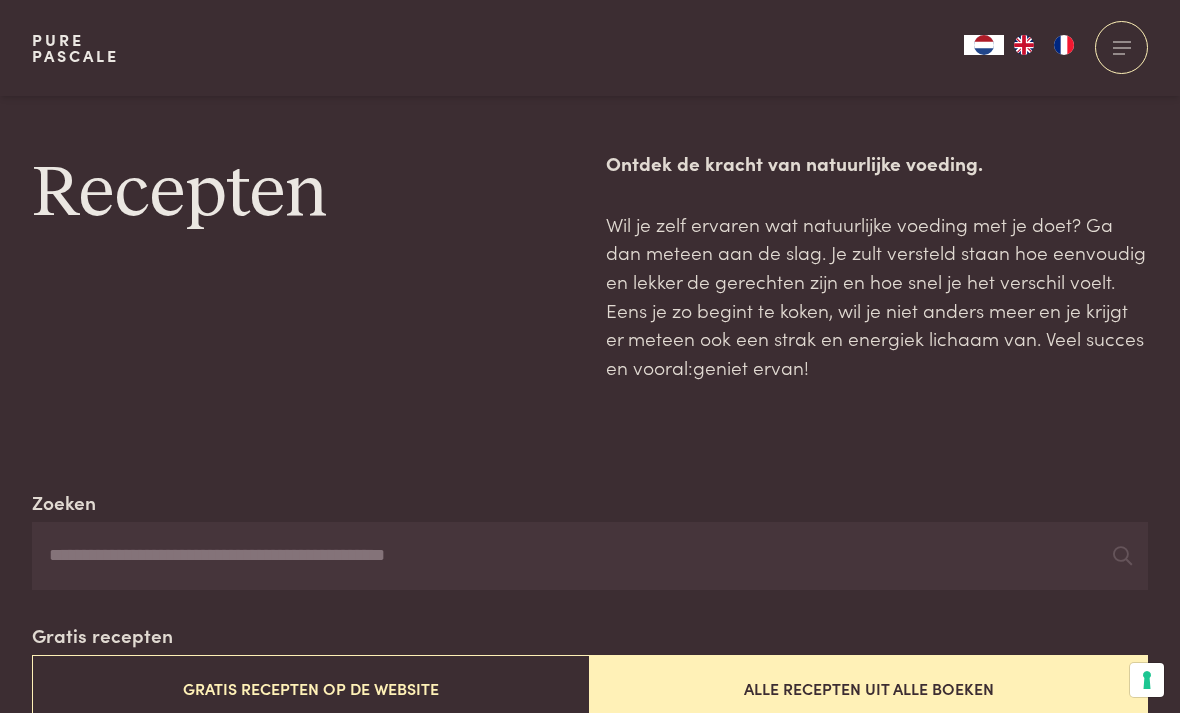 scroll, scrollTop: 3517, scrollLeft: 0, axis: vertical 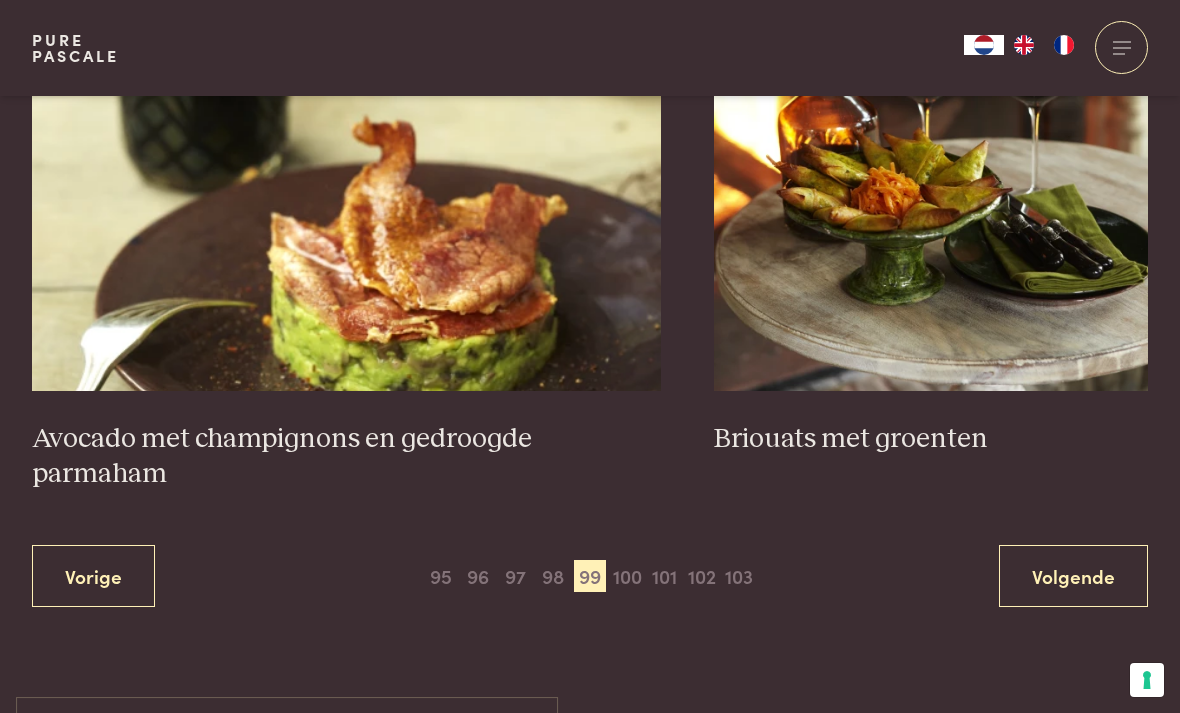click on "100" at bounding box center [627, 576] 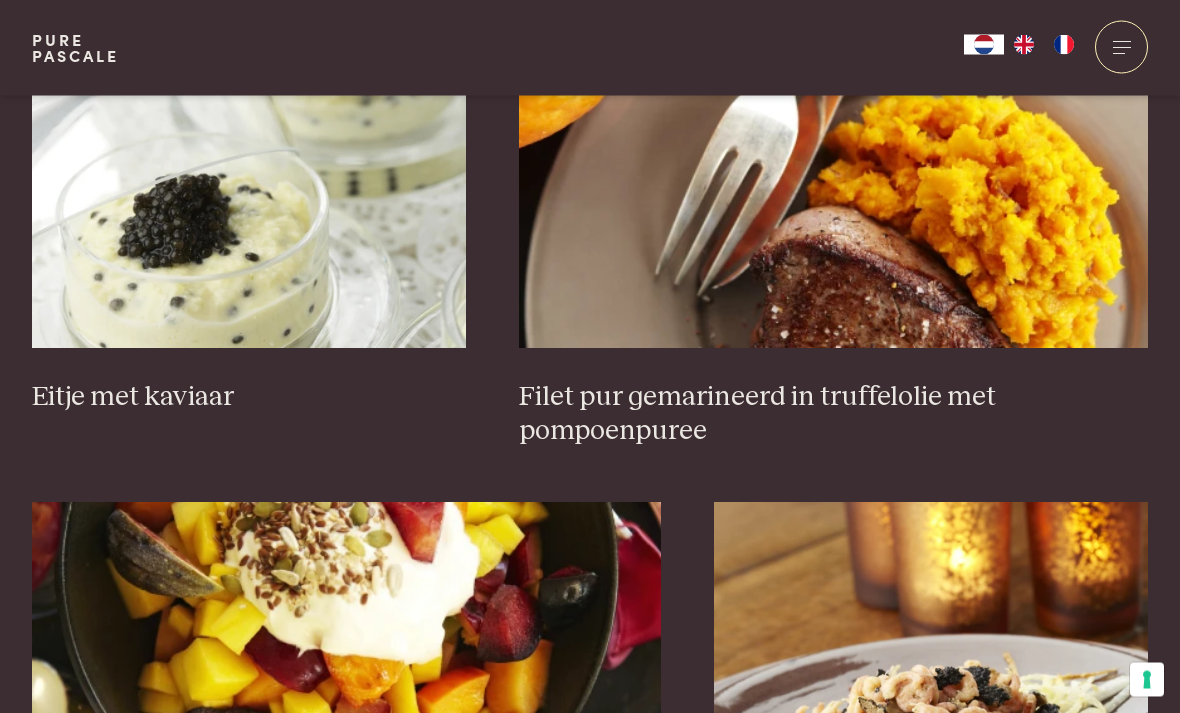 scroll, scrollTop: 1456, scrollLeft: 0, axis: vertical 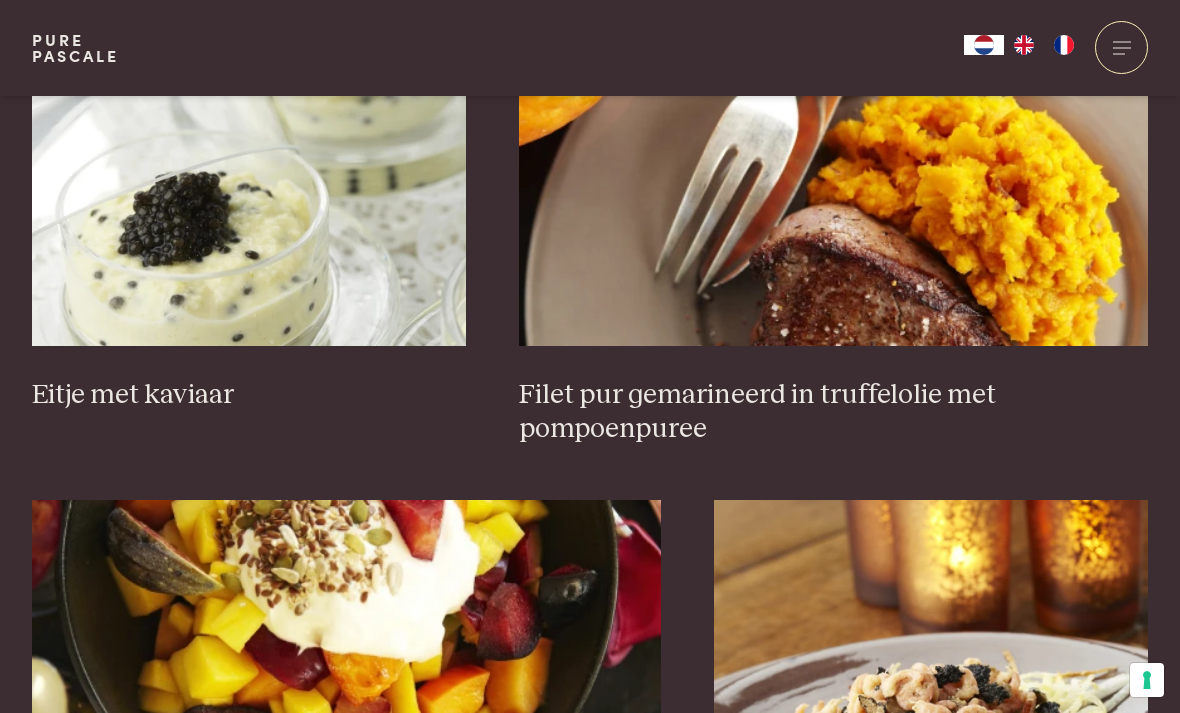 click at bounding box center (833, 146) 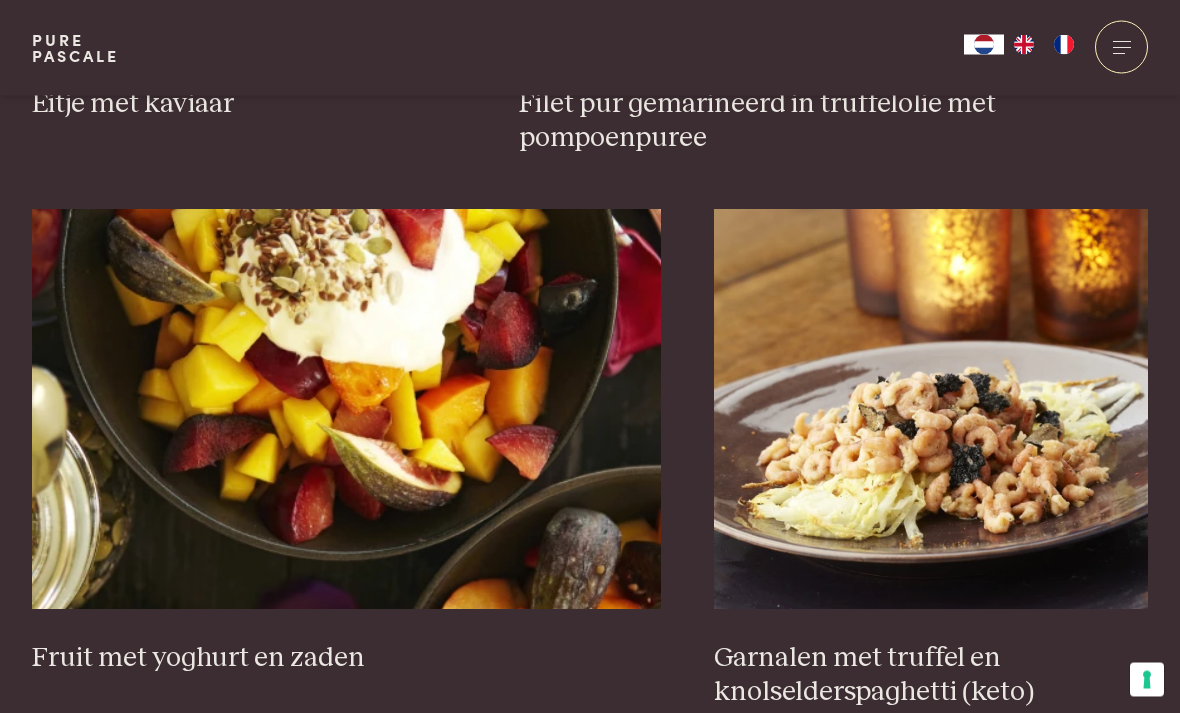 scroll, scrollTop: 1747, scrollLeft: 0, axis: vertical 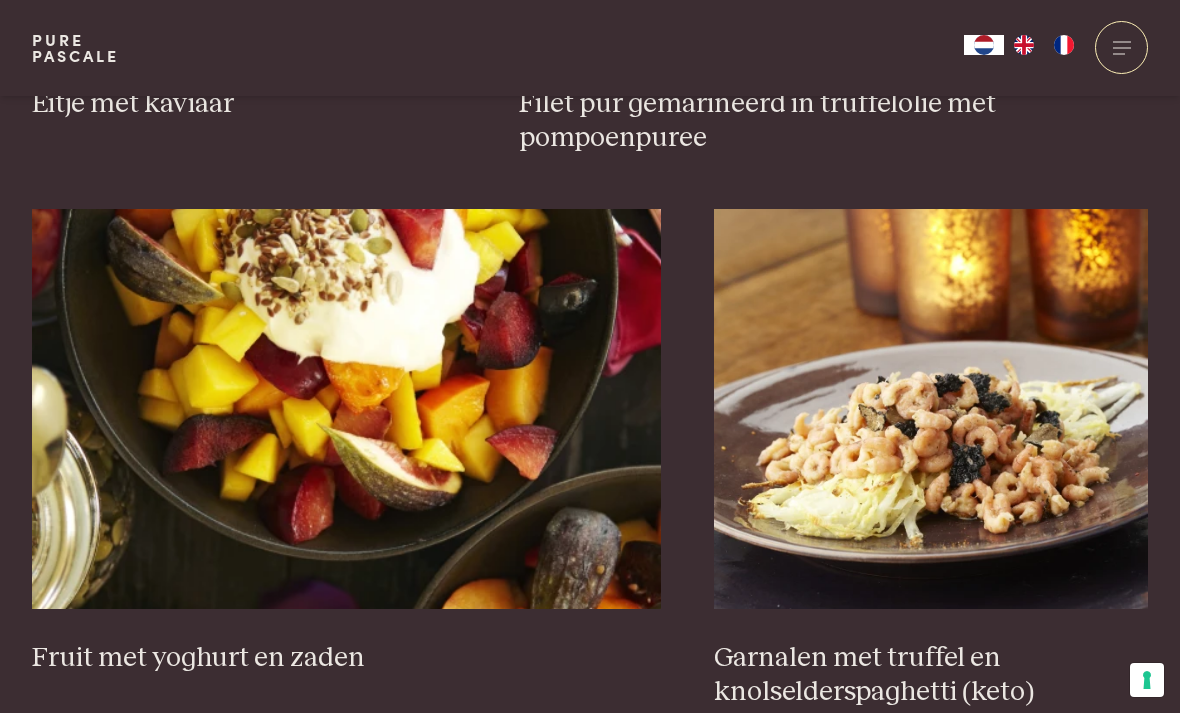 click on "Garnalen met truffel en knolselderspaghetti (keto)" at bounding box center [931, 675] 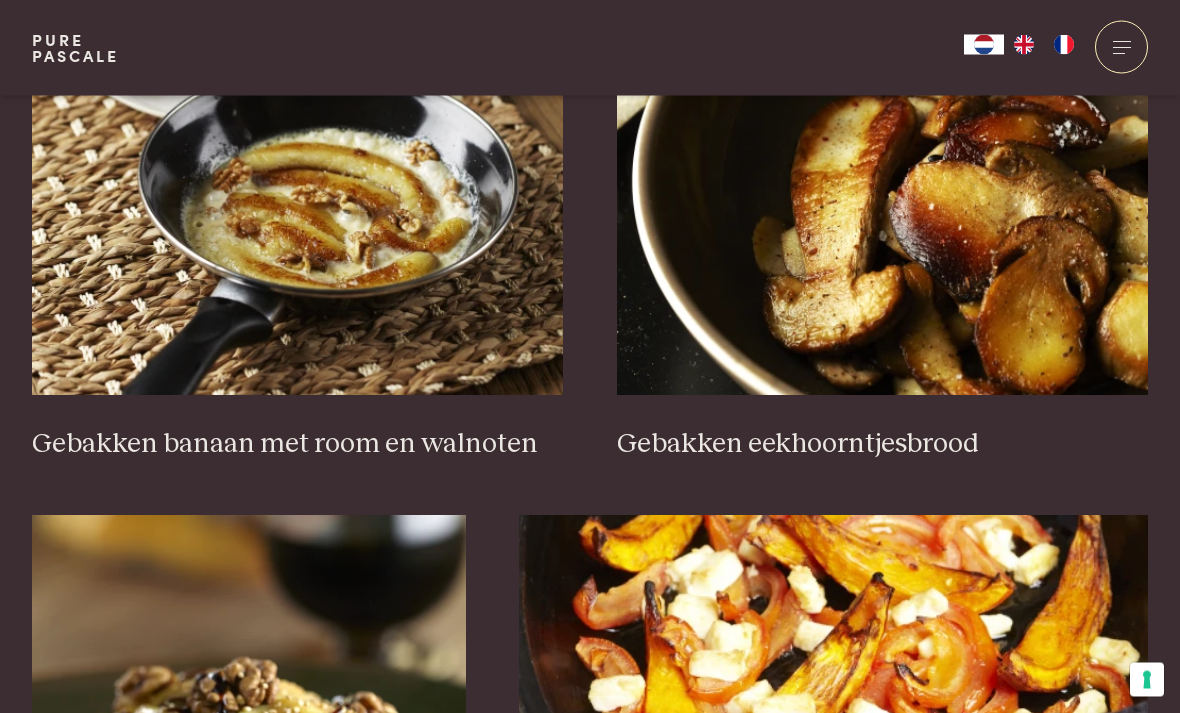scroll, scrollTop: 2515, scrollLeft: 0, axis: vertical 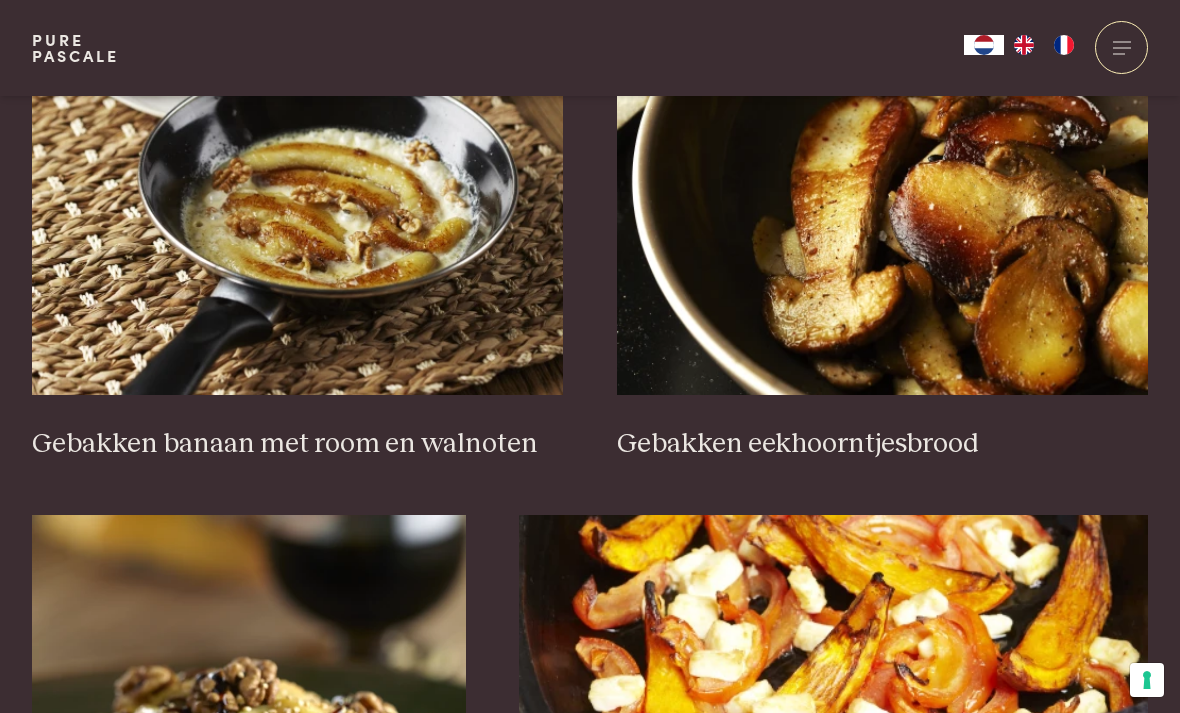 click on "Gebakken banaan met room en walnoten" at bounding box center (298, 444) 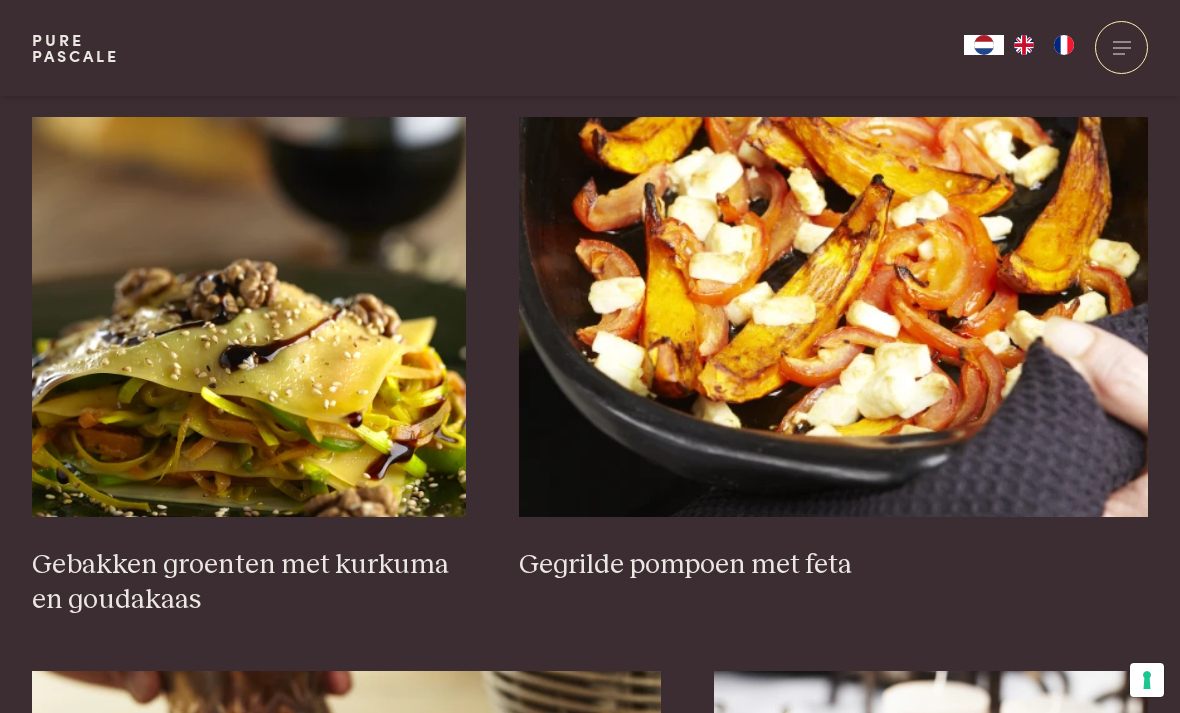 scroll, scrollTop: 3018, scrollLeft: 0, axis: vertical 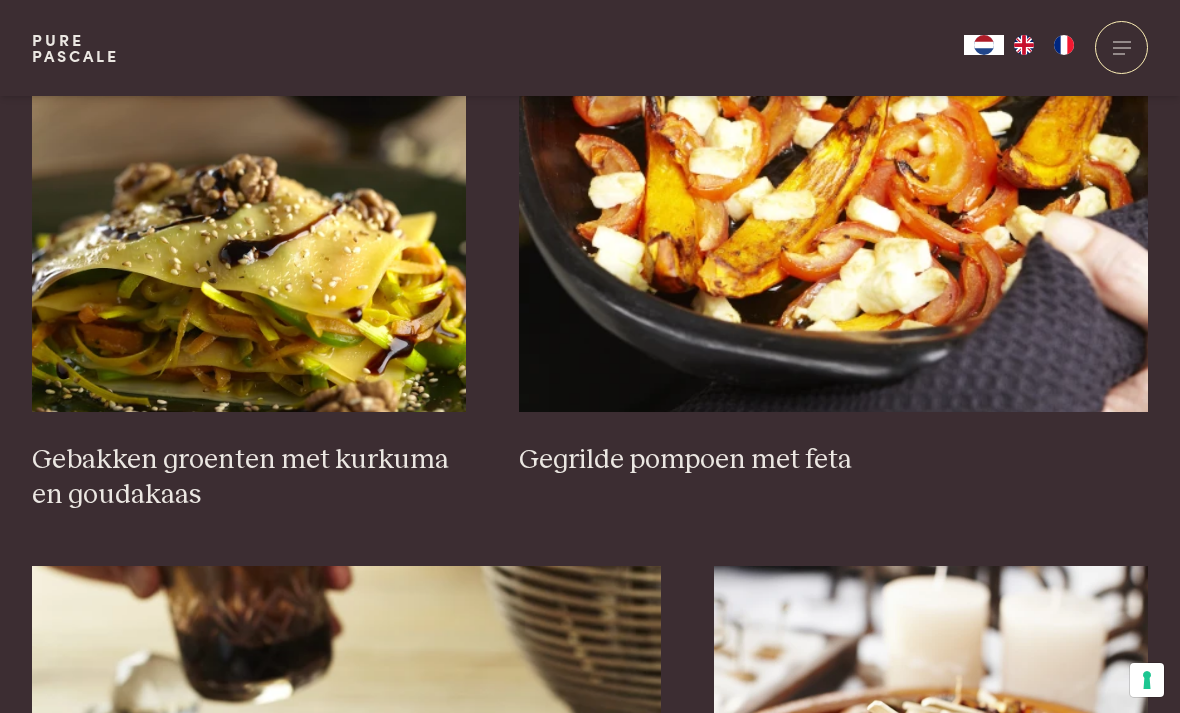 click at bounding box center (833, 212) 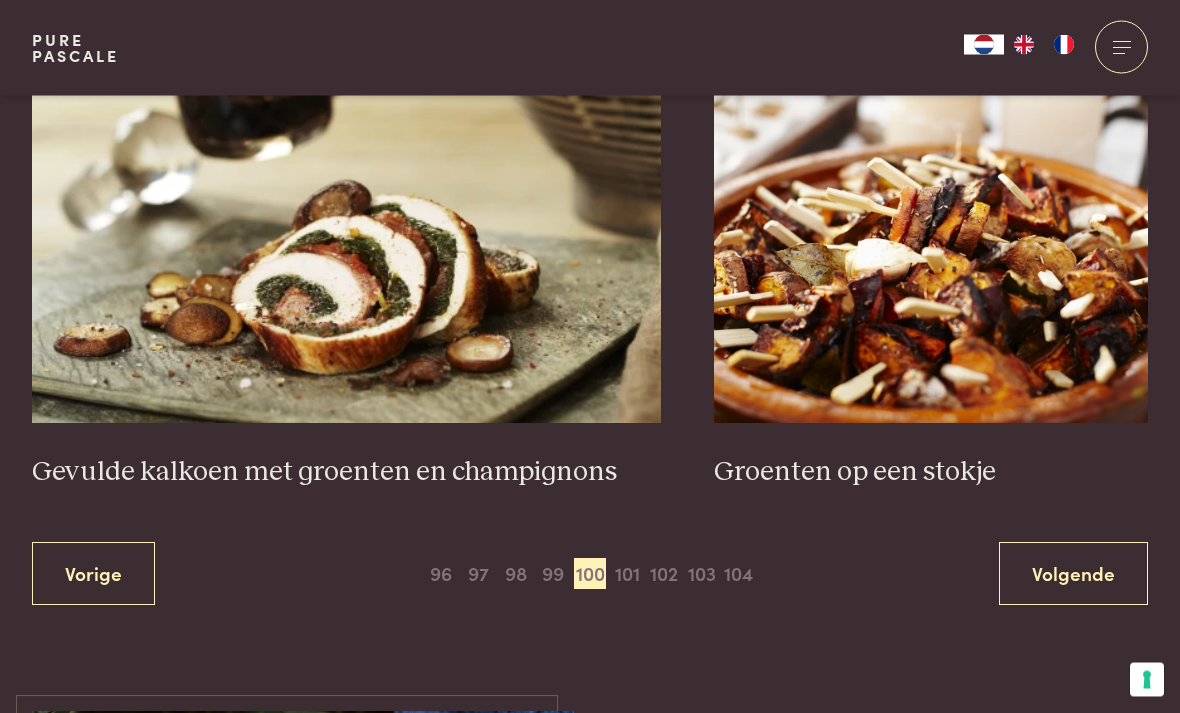 scroll, scrollTop: 3558, scrollLeft: 0, axis: vertical 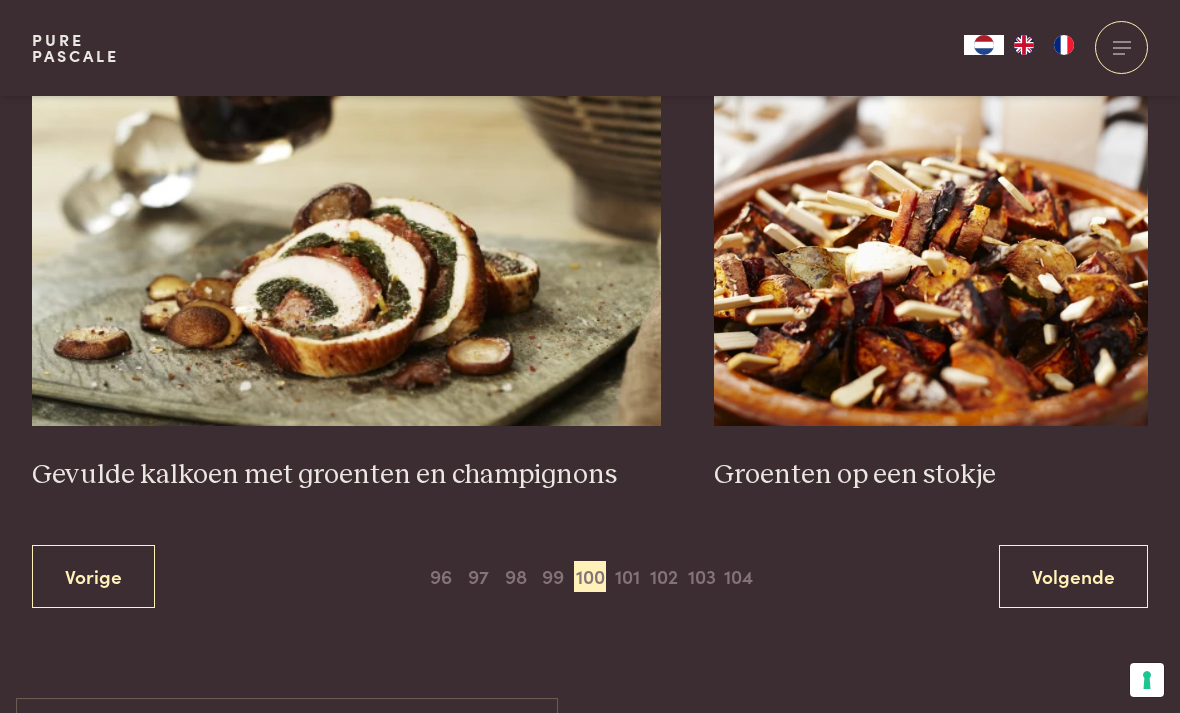 click on "101" at bounding box center [627, 577] 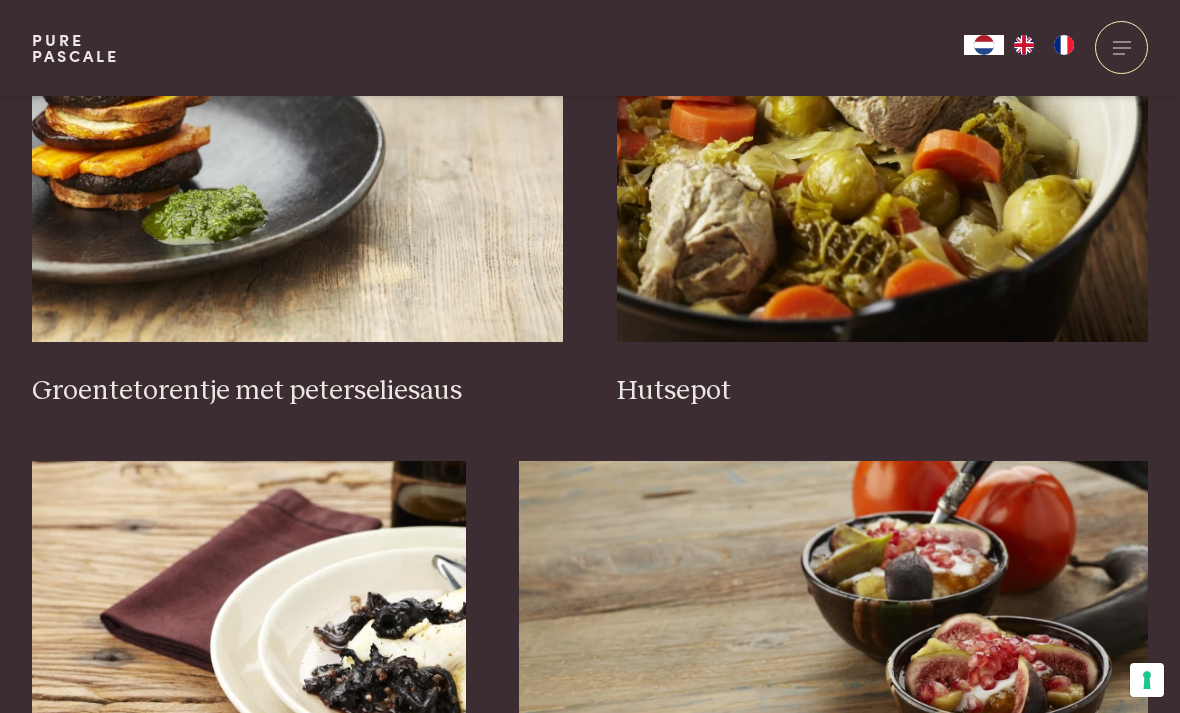 scroll, scrollTop: 907, scrollLeft: 0, axis: vertical 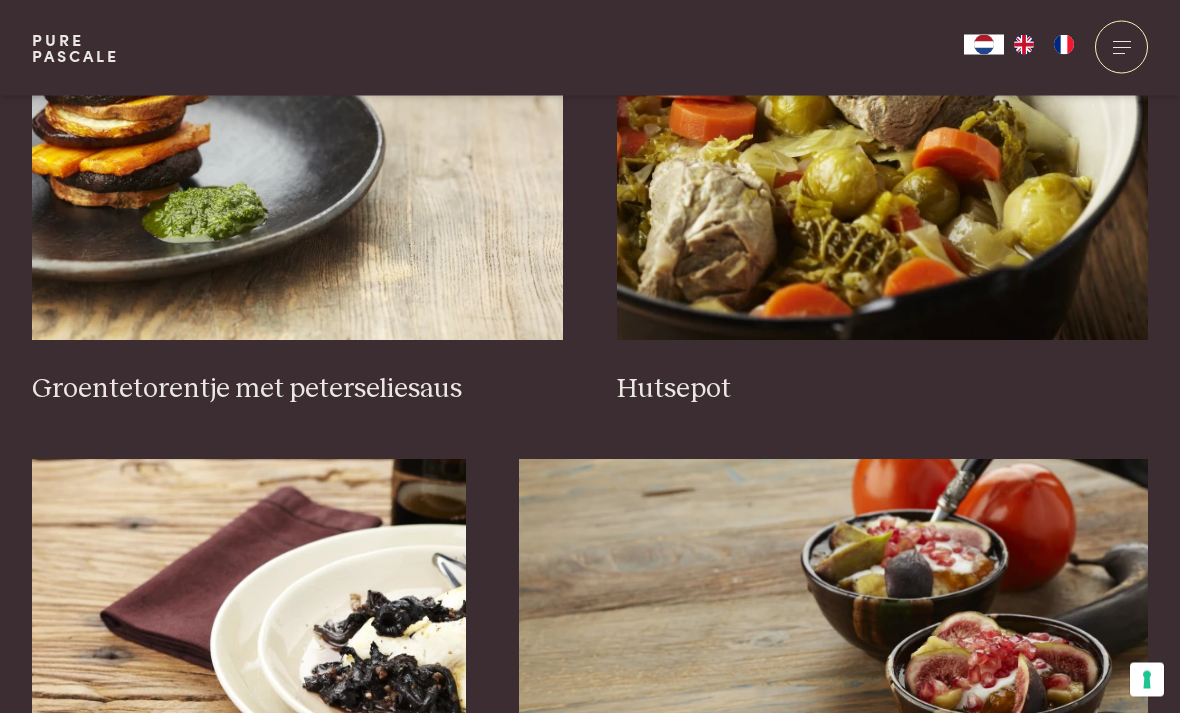 click at bounding box center [883, 141] 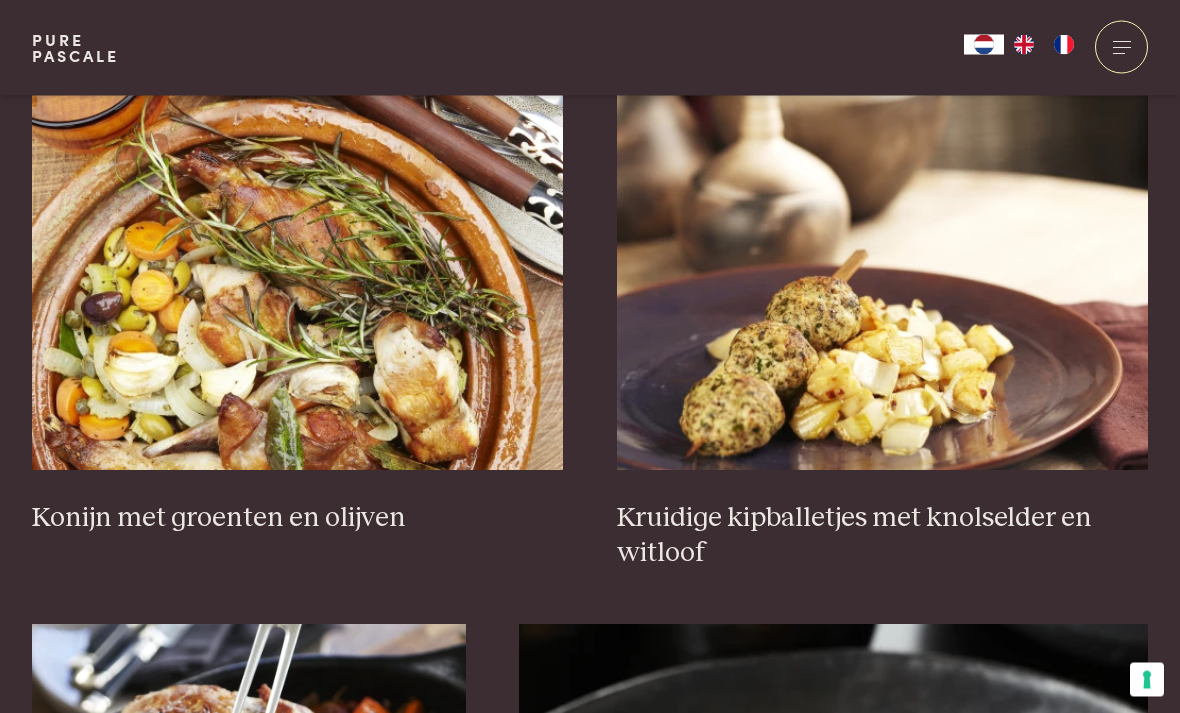 scroll, scrollTop: 2407, scrollLeft: 0, axis: vertical 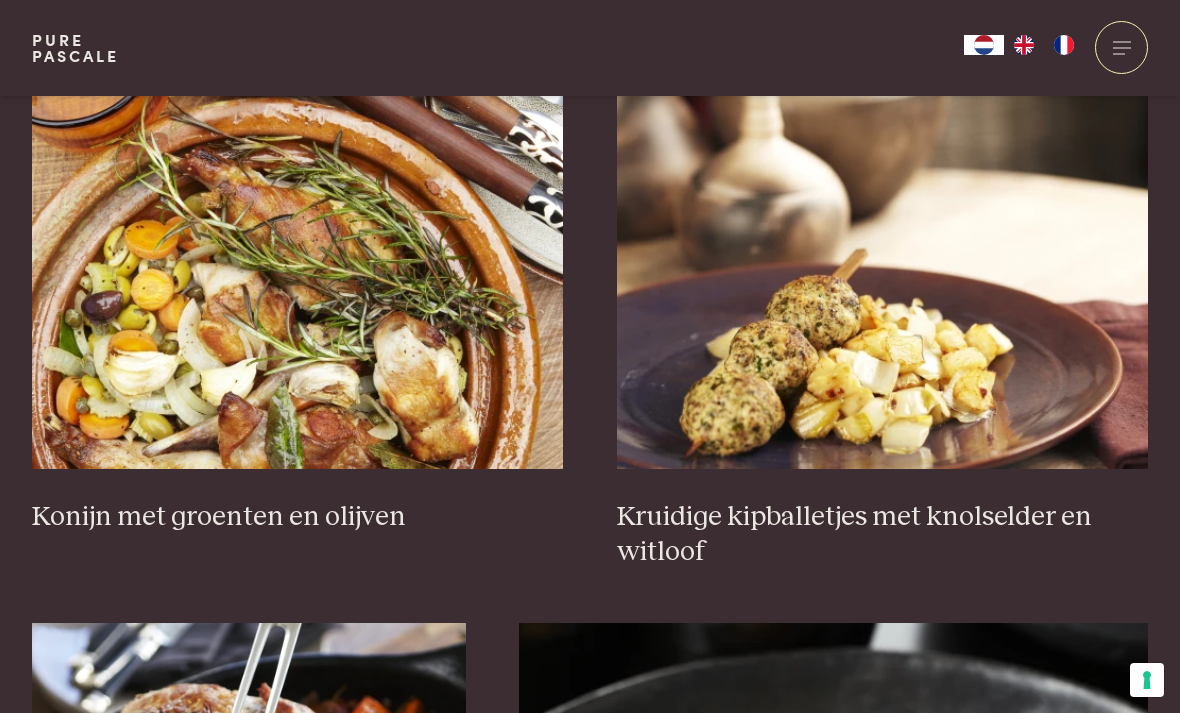 click at bounding box center [883, 269] 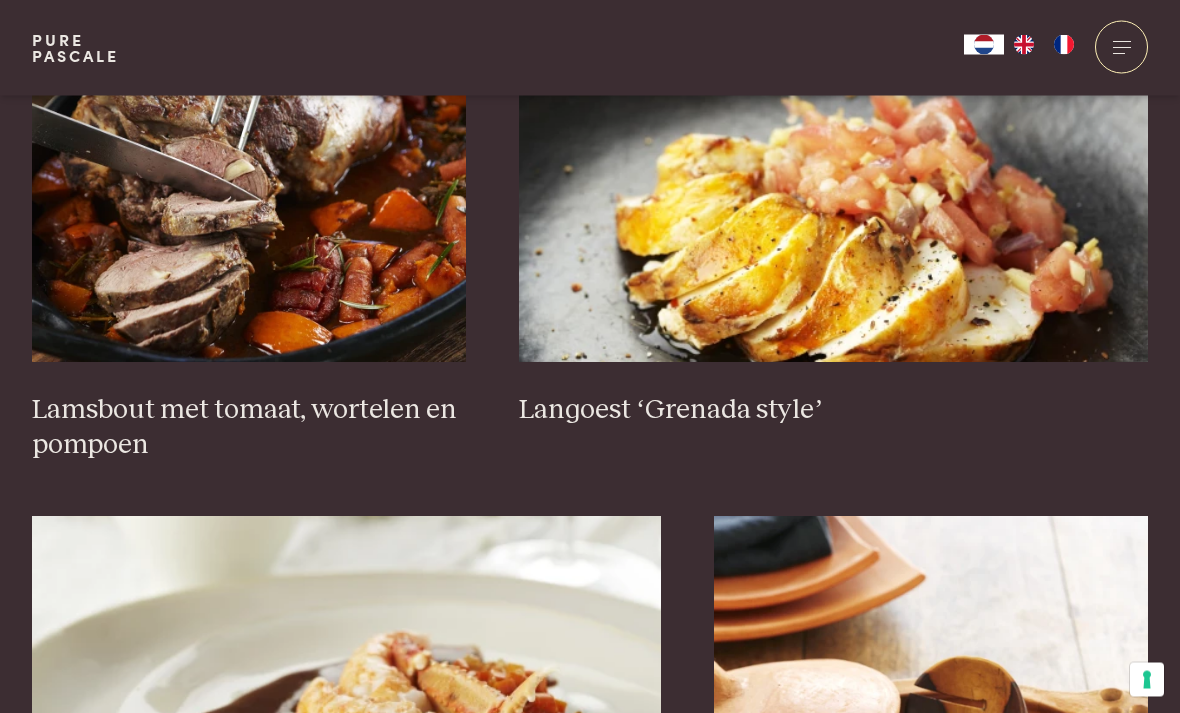 scroll, scrollTop: 3069, scrollLeft: 0, axis: vertical 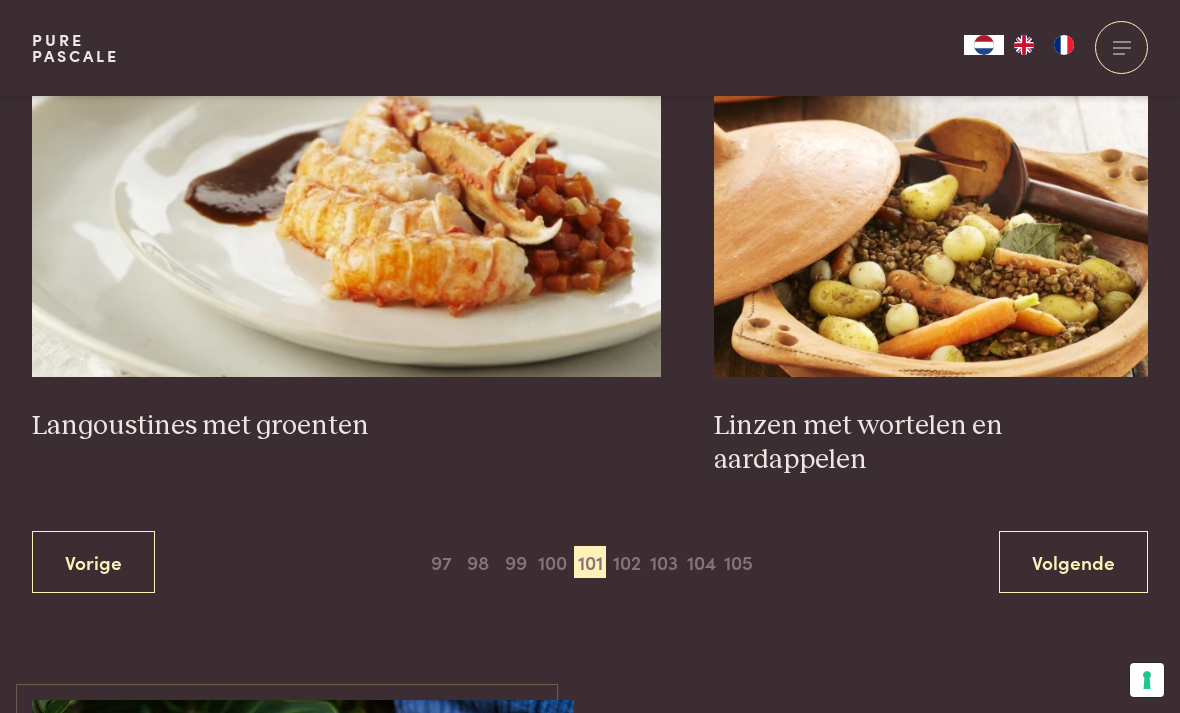 click on "102" at bounding box center [627, 562] 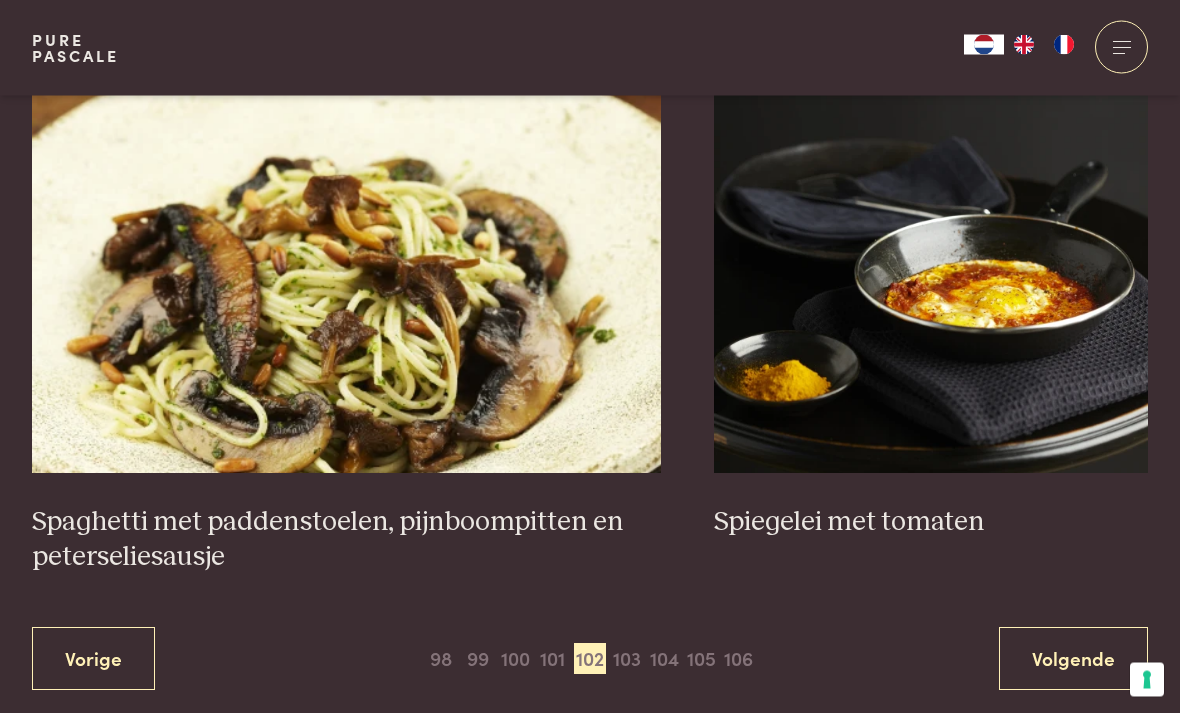 scroll, scrollTop: 3479, scrollLeft: 0, axis: vertical 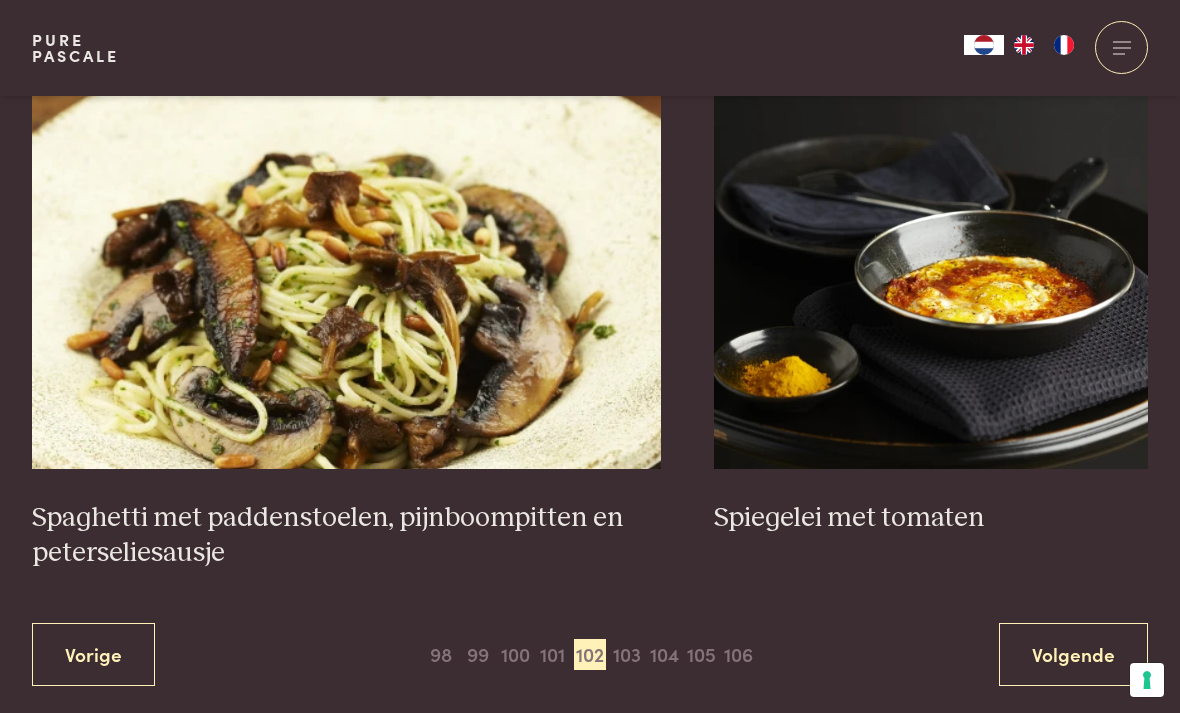 click on "103" at bounding box center (627, 655) 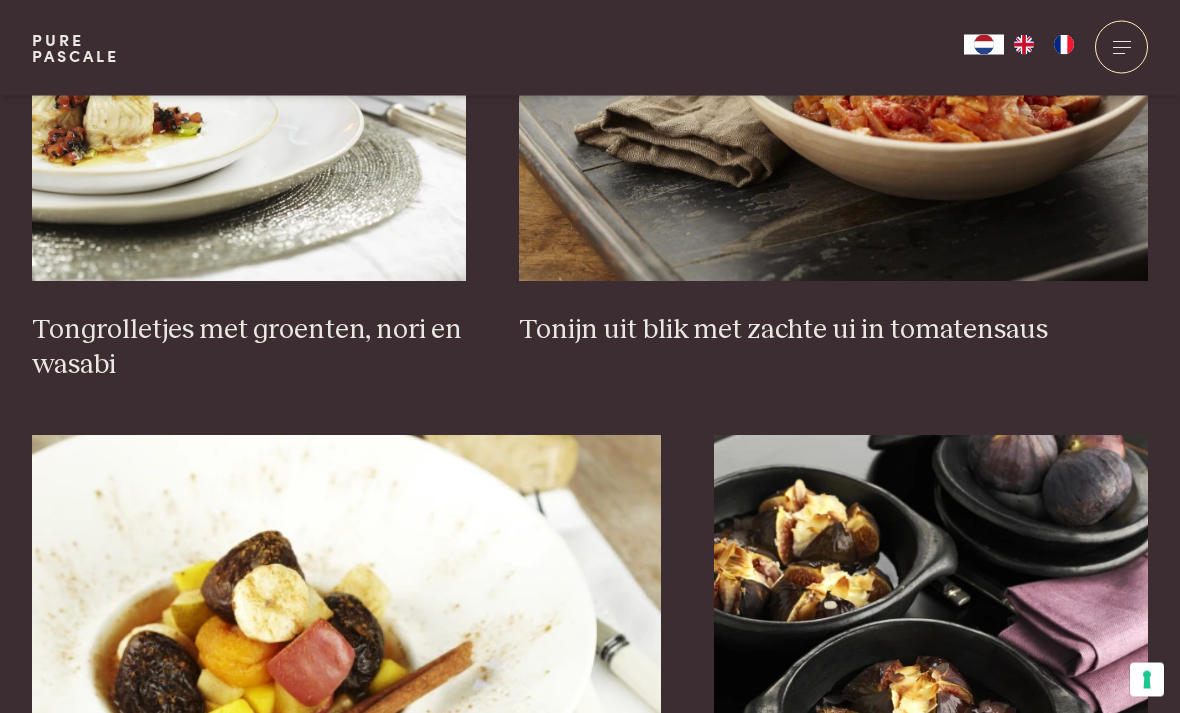 scroll, scrollTop: 1486, scrollLeft: 0, axis: vertical 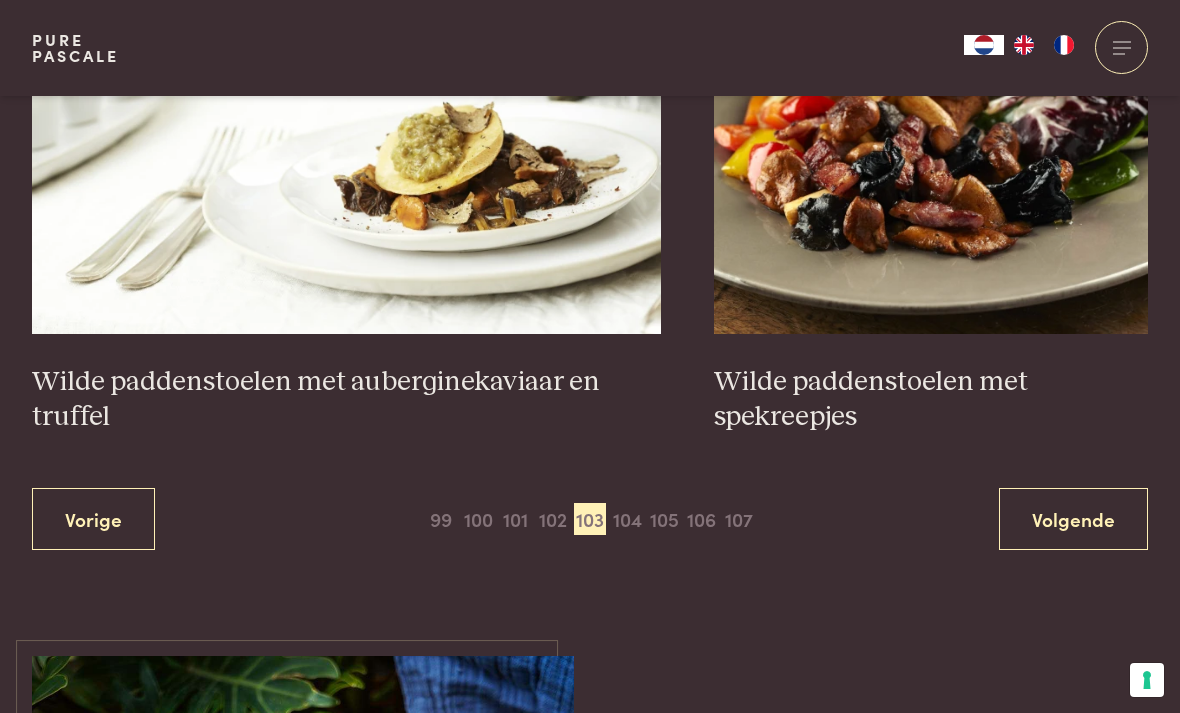 click on "104" at bounding box center [627, 519] 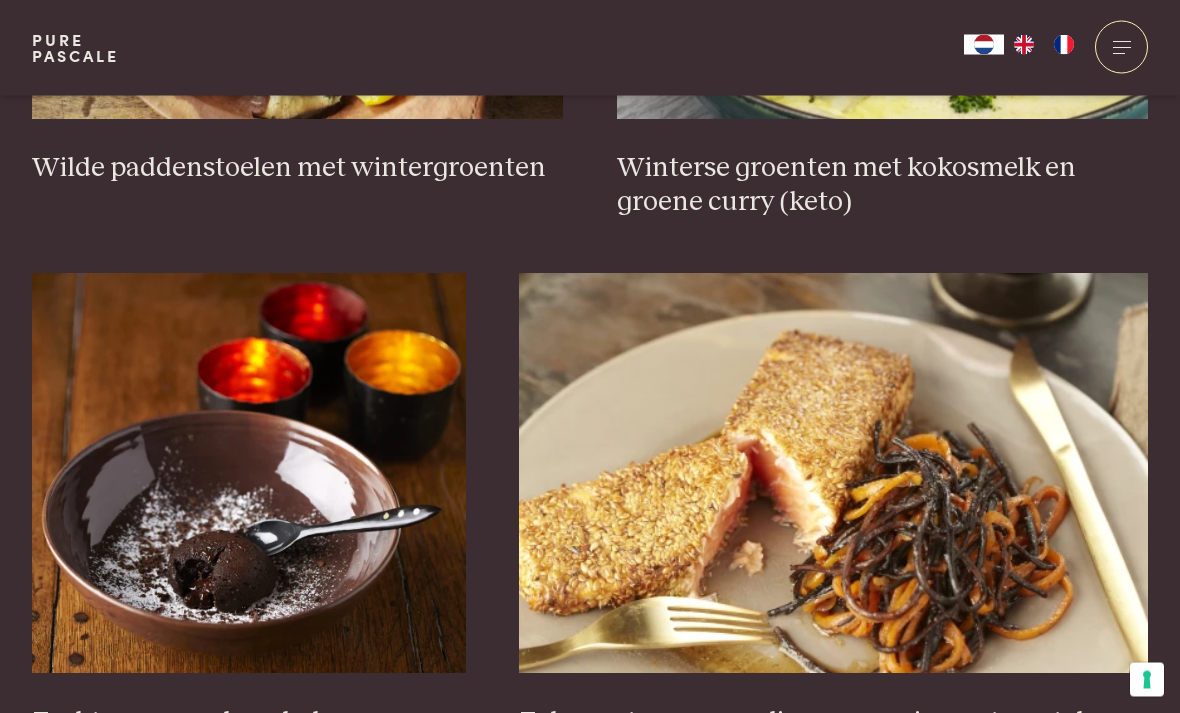 scroll, scrollTop: 1129, scrollLeft: 0, axis: vertical 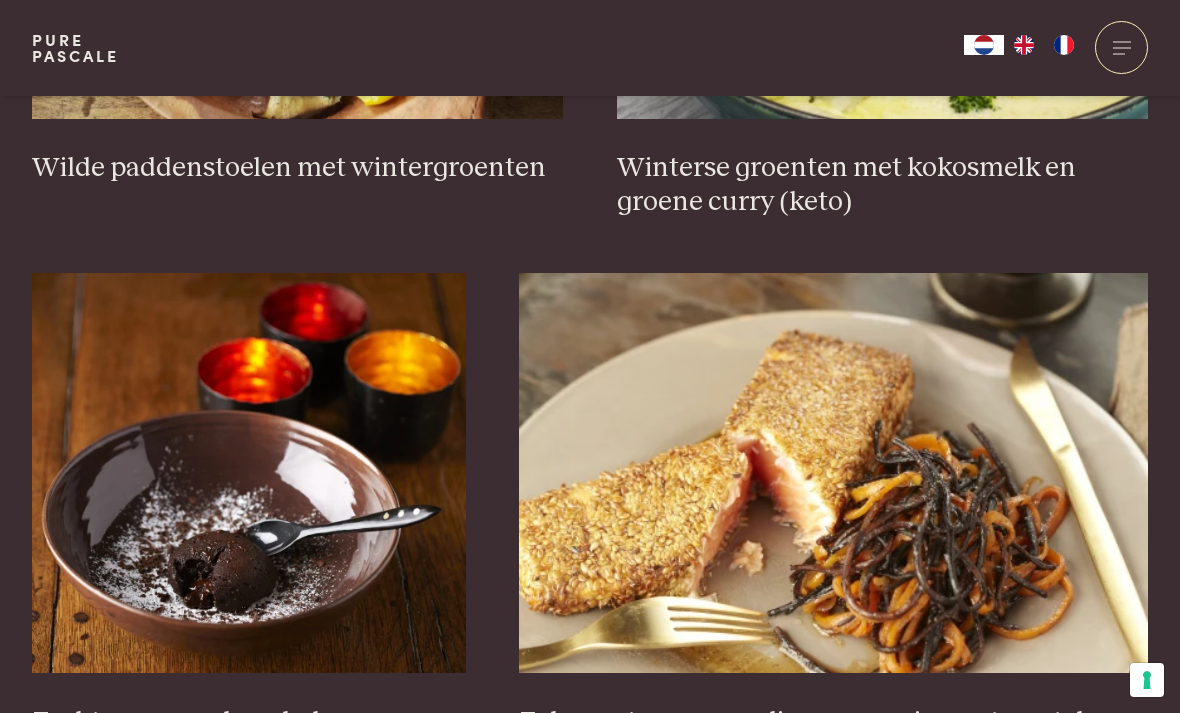 click at bounding box center (833, 473) 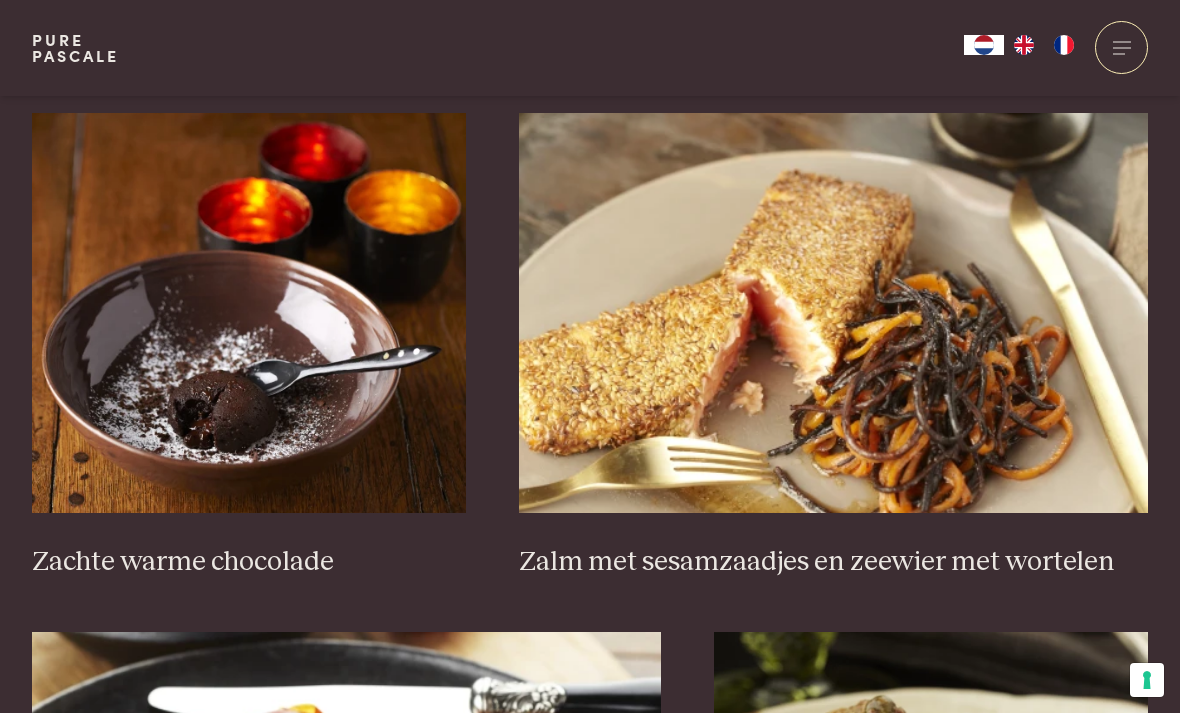 scroll, scrollTop: 1274, scrollLeft: 0, axis: vertical 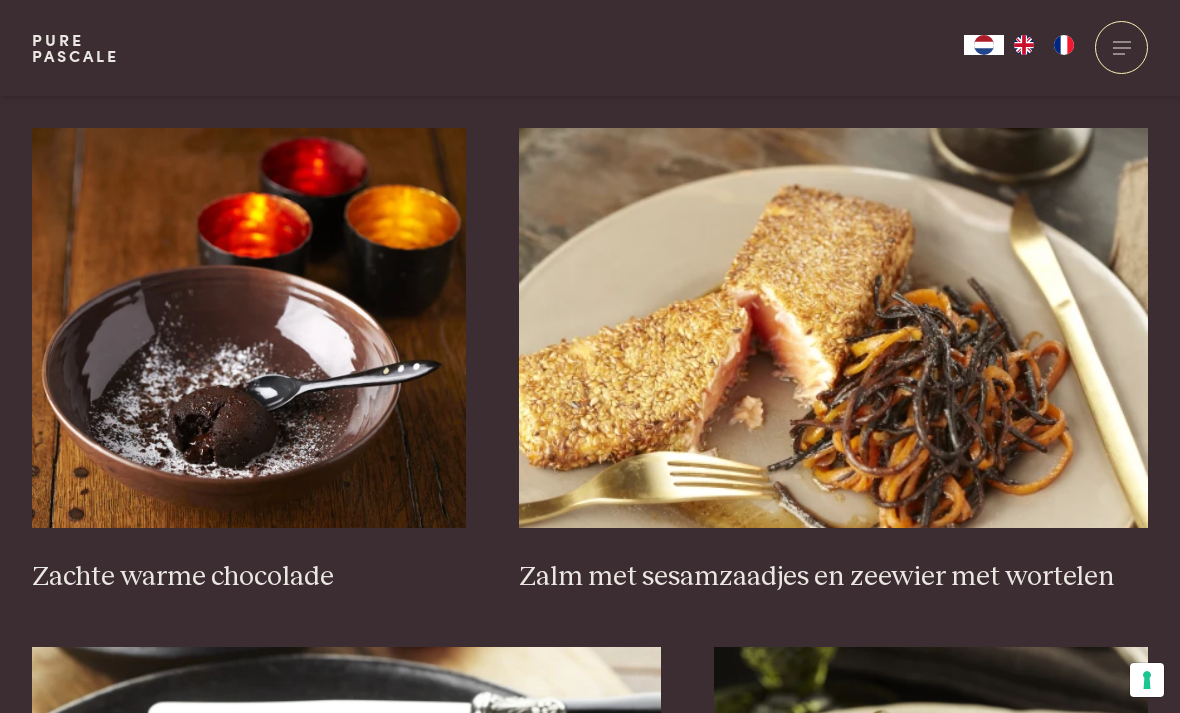 click at bounding box center (249, 328) 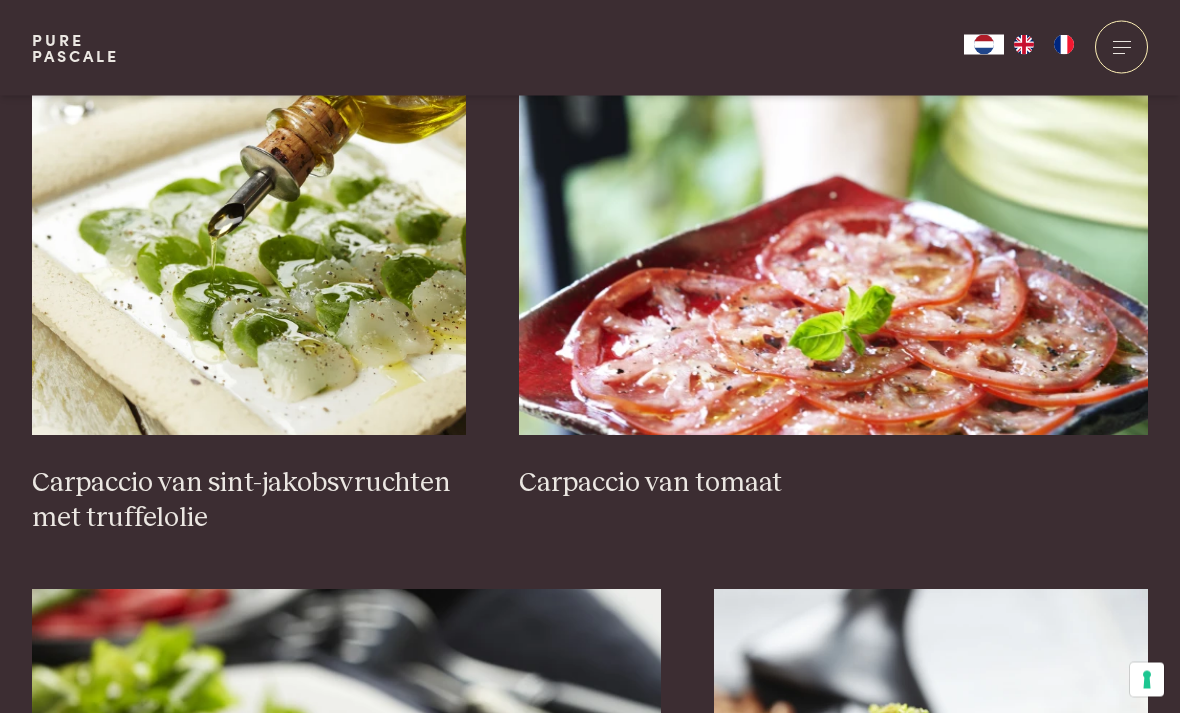 scroll, scrollTop: 2995, scrollLeft: 0, axis: vertical 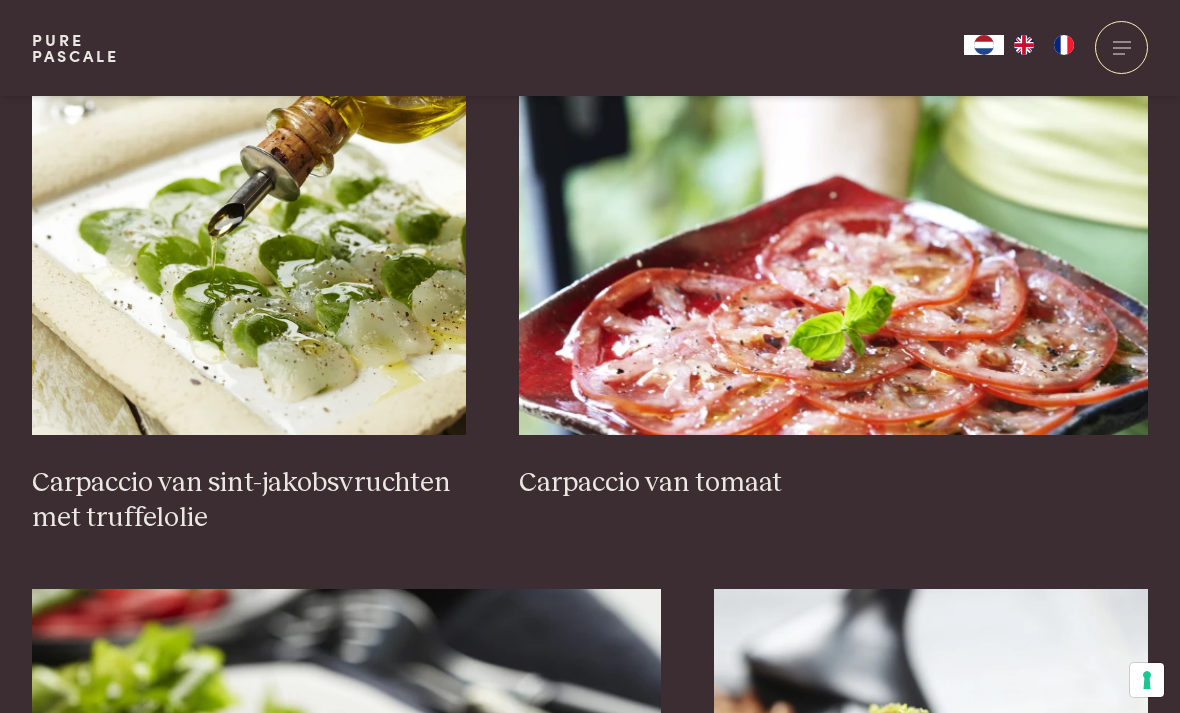click at bounding box center (833, 235) 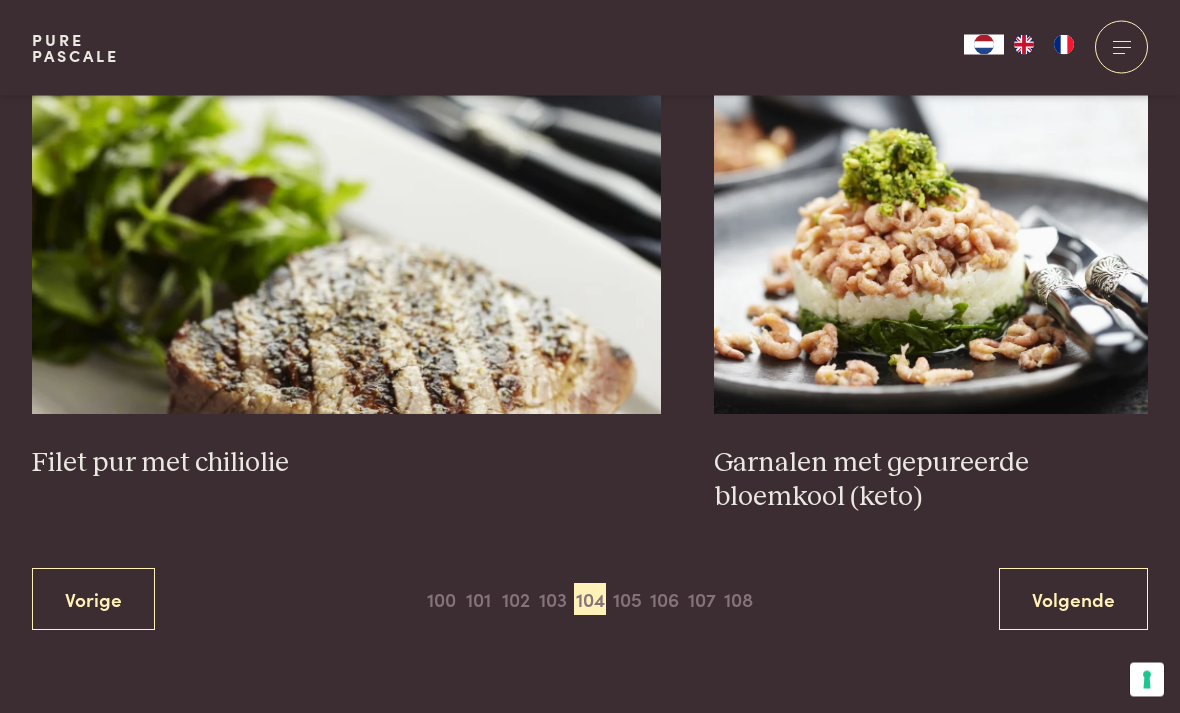 scroll, scrollTop: 3571, scrollLeft: 0, axis: vertical 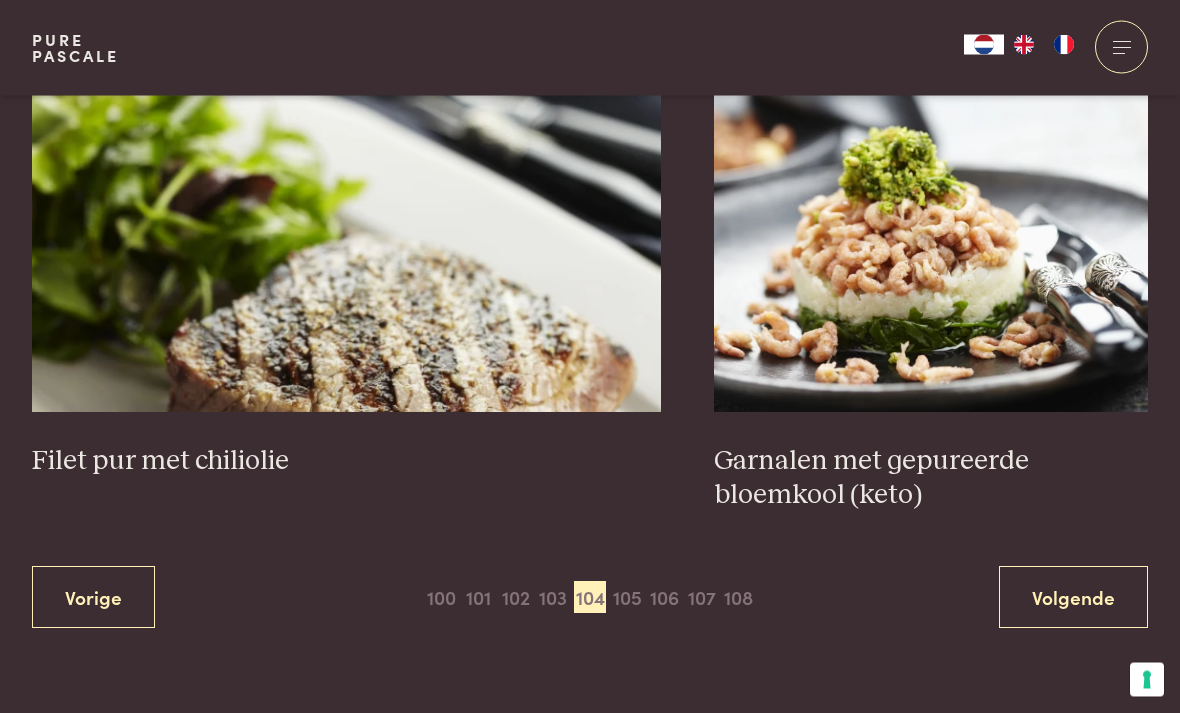 click on "105" at bounding box center [627, 598] 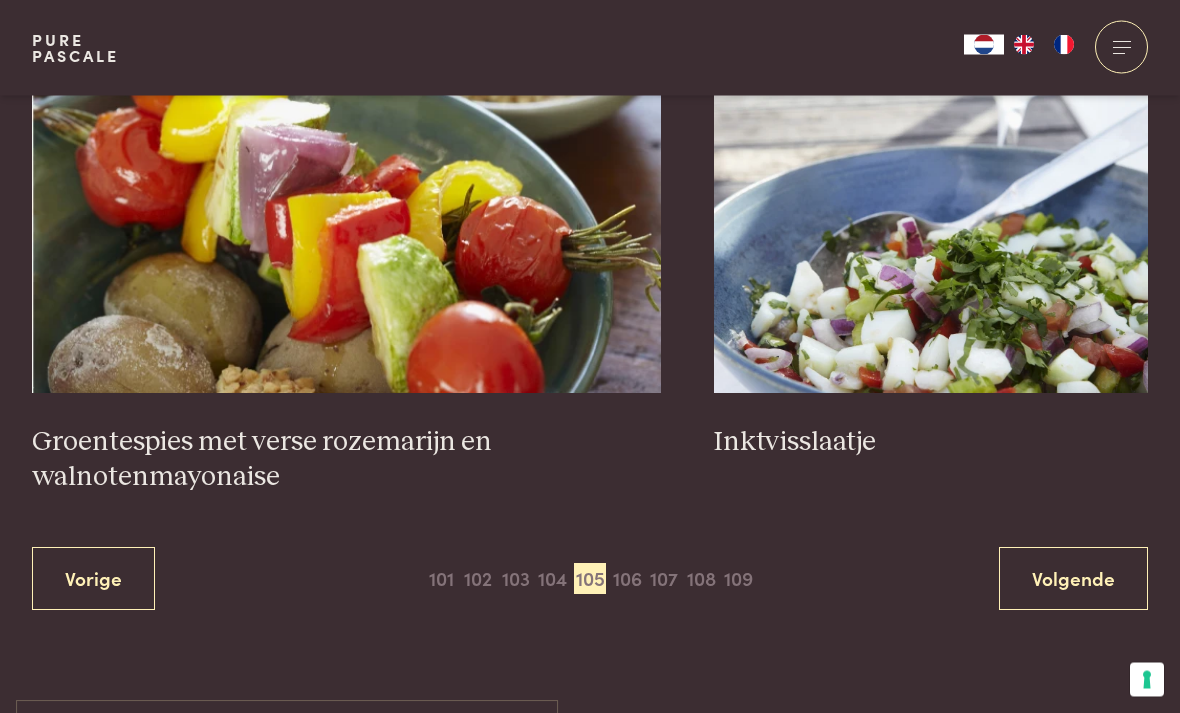 scroll, scrollTop: 3556, scrollLeft: 0, axis: vertical 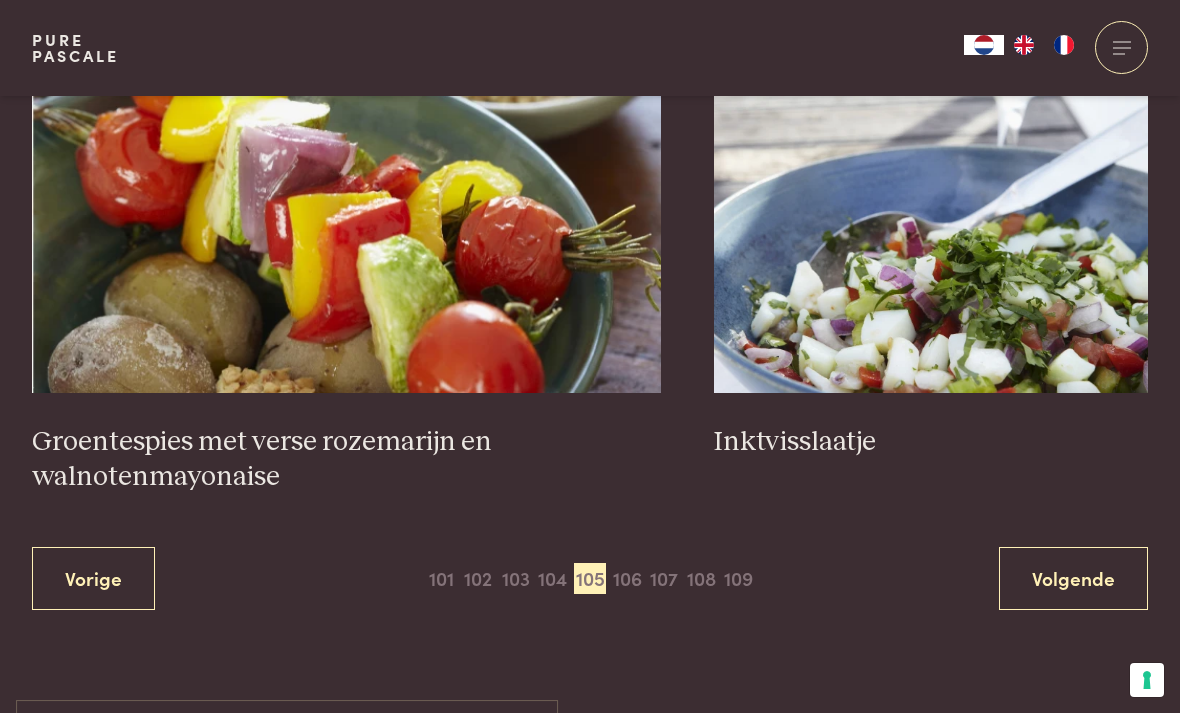 click on "106" at bounding box center [627, 579] 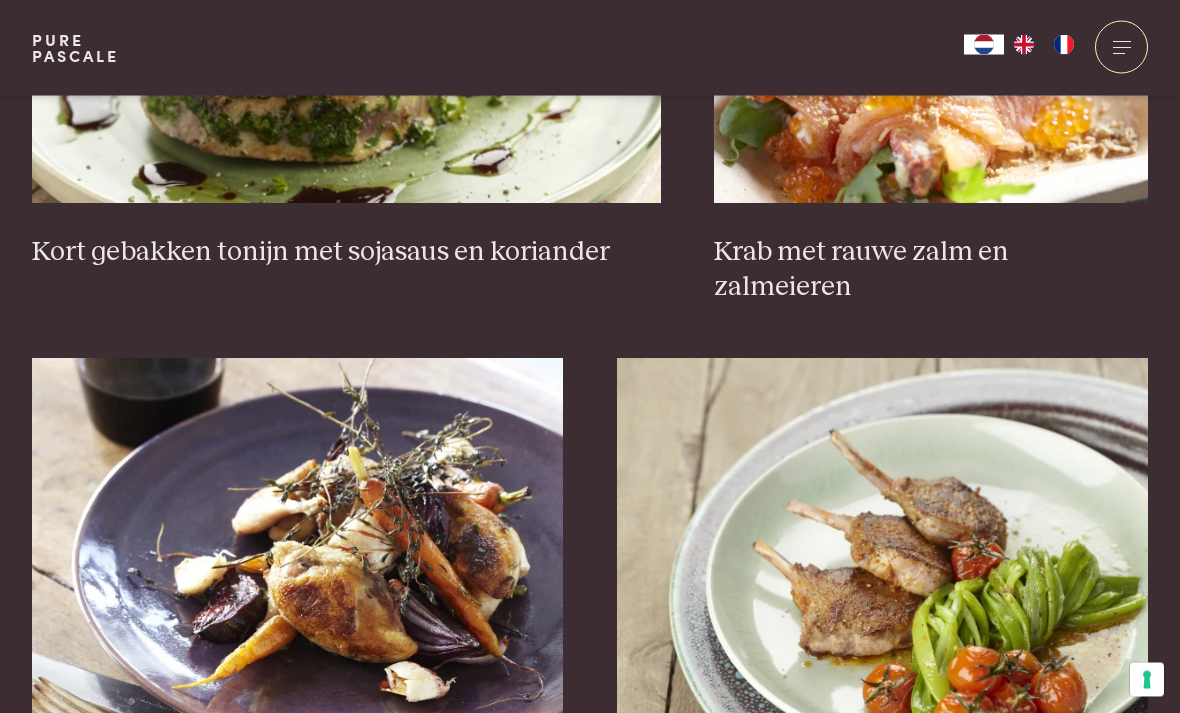 scroll, scrollTop: 2118, scrollLeft: 0, axis: vertical 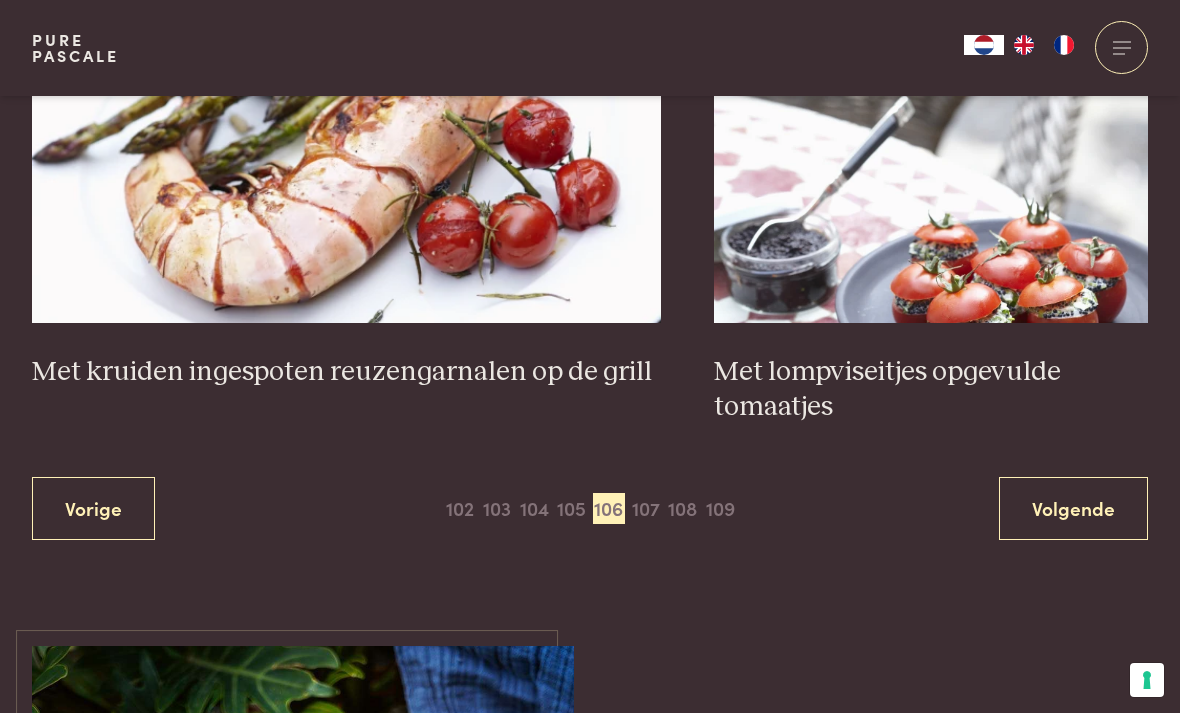click on "107" at bounding box center (646, 509) 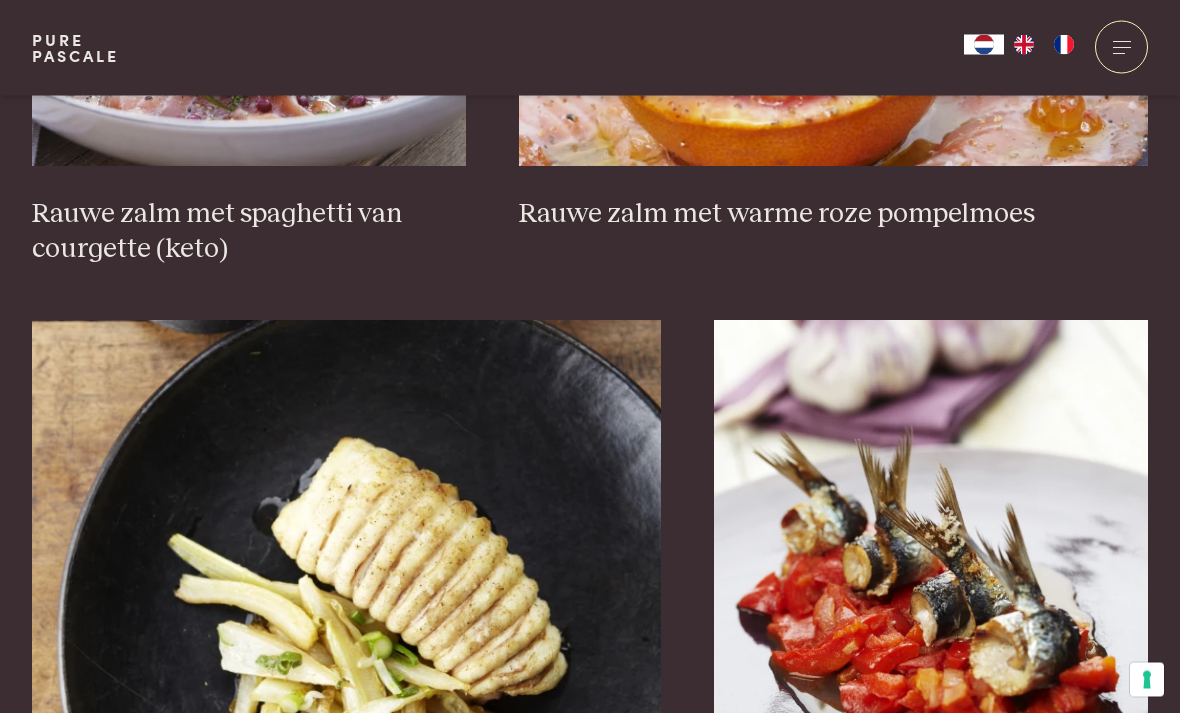 scroll, scrollTop: 3264, scrollLeft: 0, axis: vertical 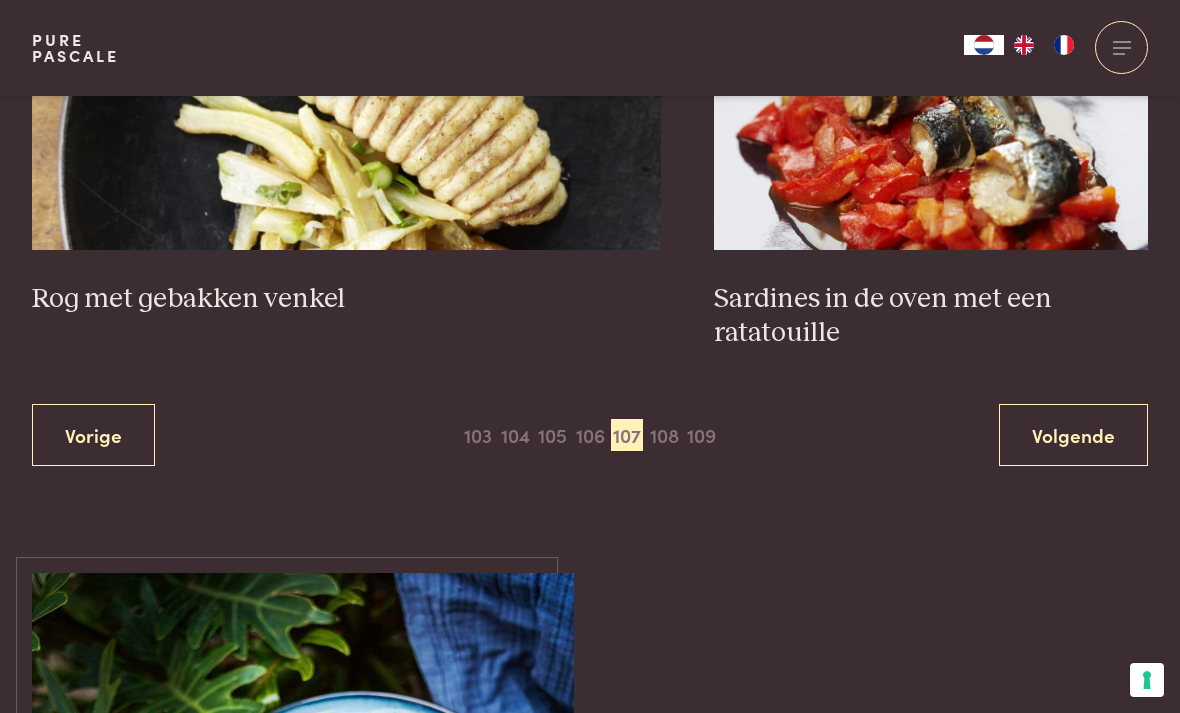 click on "108" at bounding box center (664, 435) 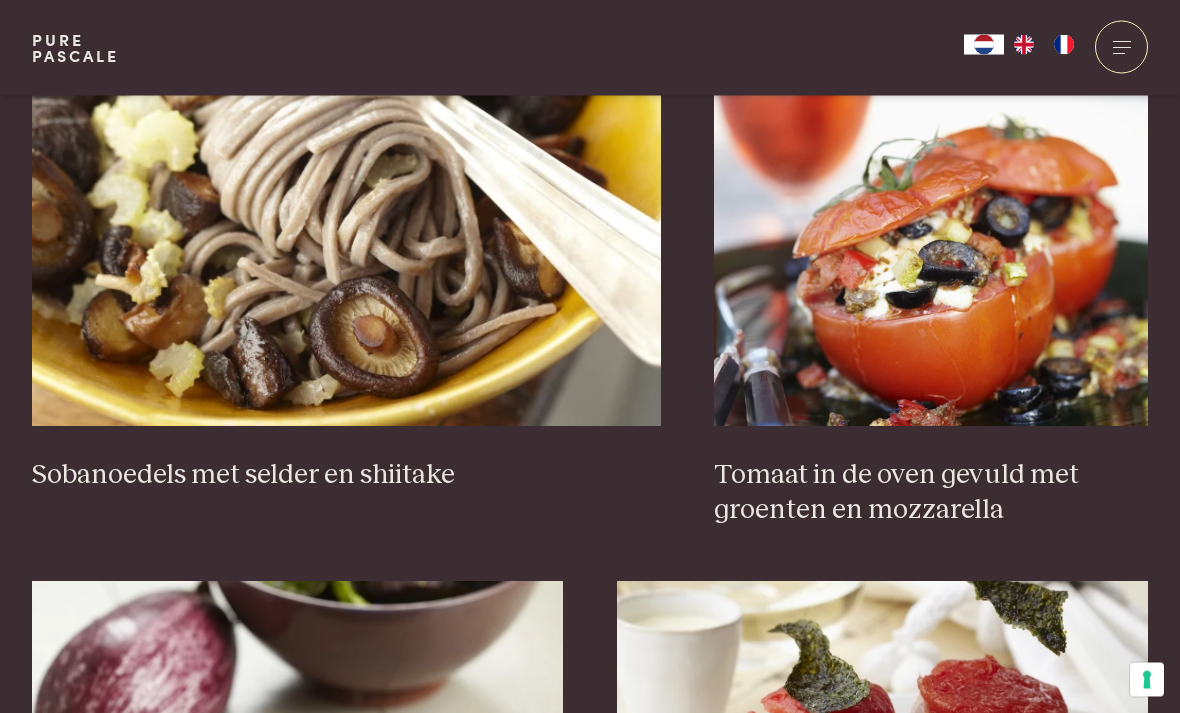 scroll, scrollTop: 1895, scrollLeft: 0, axis: vertical 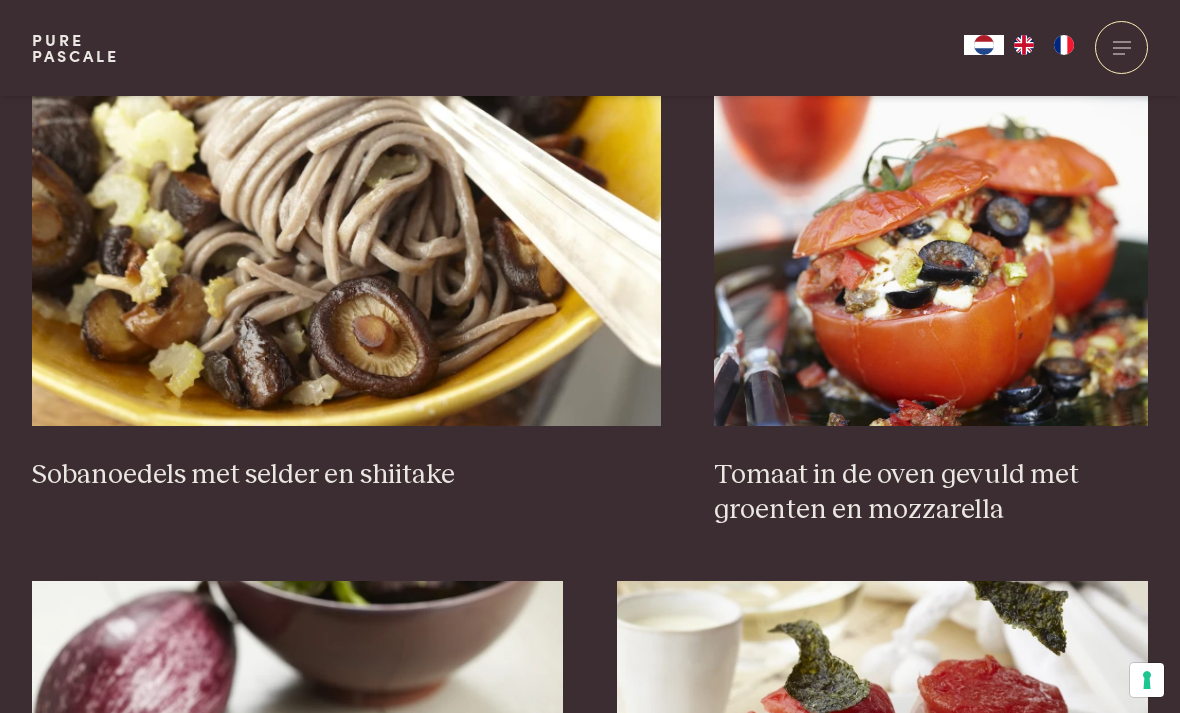 click at bounding box center [346, 226] 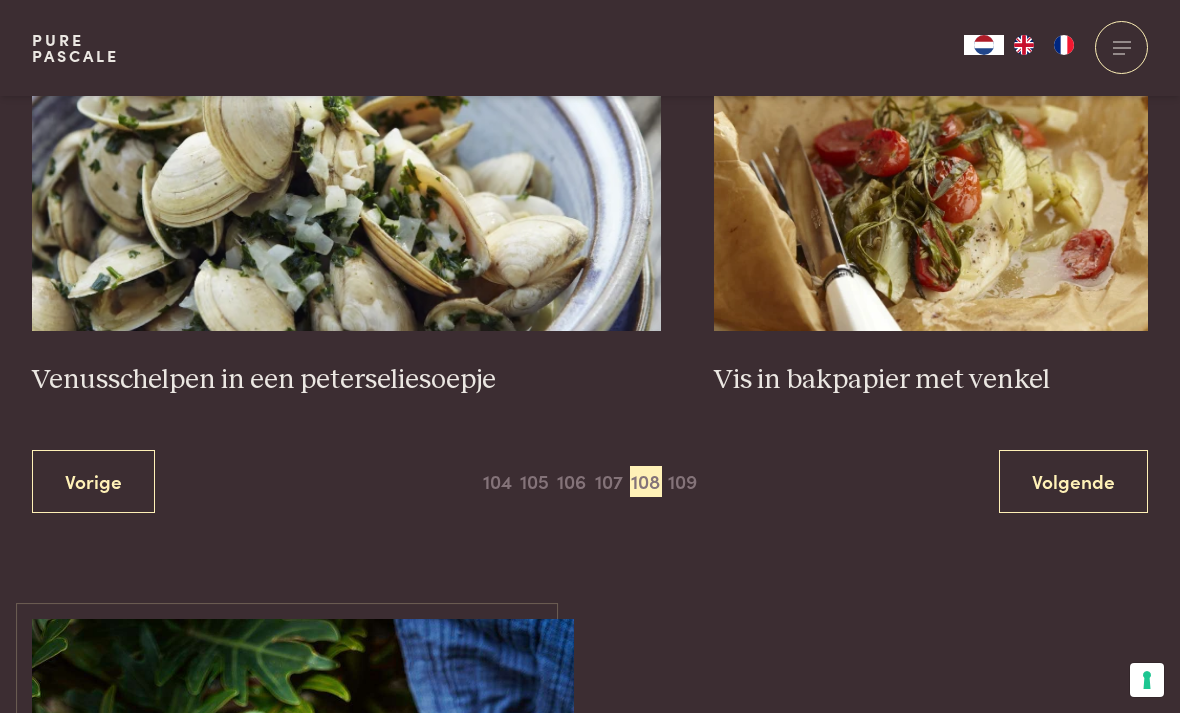 click on "109" at bounding box center [683, 482] 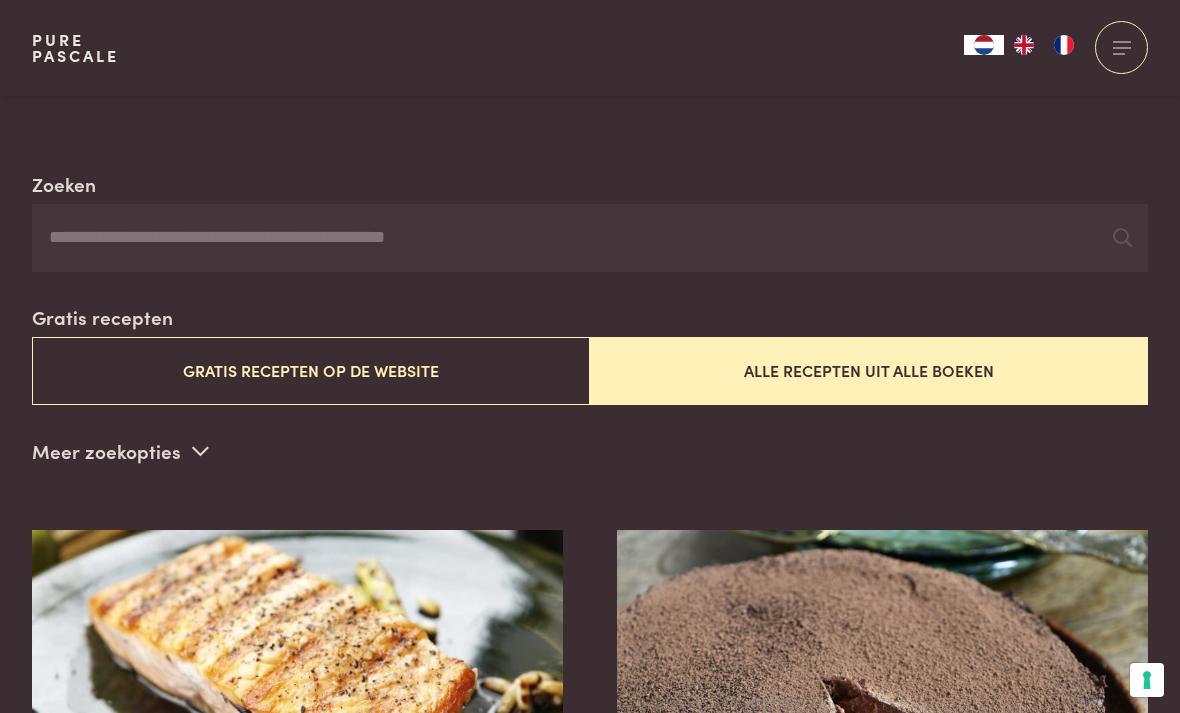 scroll, scrollTop: 316, scrollLeft: 0, axis: vertical 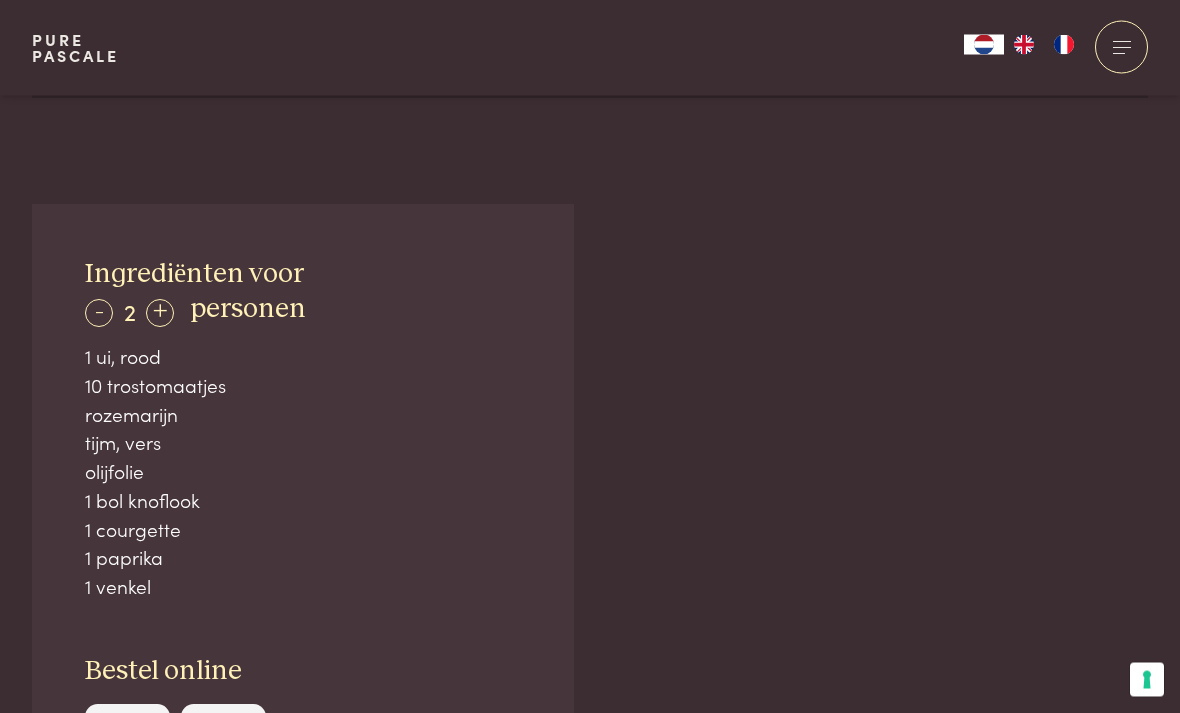 click on "Ingrediënten voor
-
2
+
personen
1 ui, rood
10 trostomaatjes
rozemarijn
tijm, vers
olijfolie
1 bol knoflook
1 courgette
1 paprika
Bestel online         Gerecht delen" at bounding box center [590, 738] 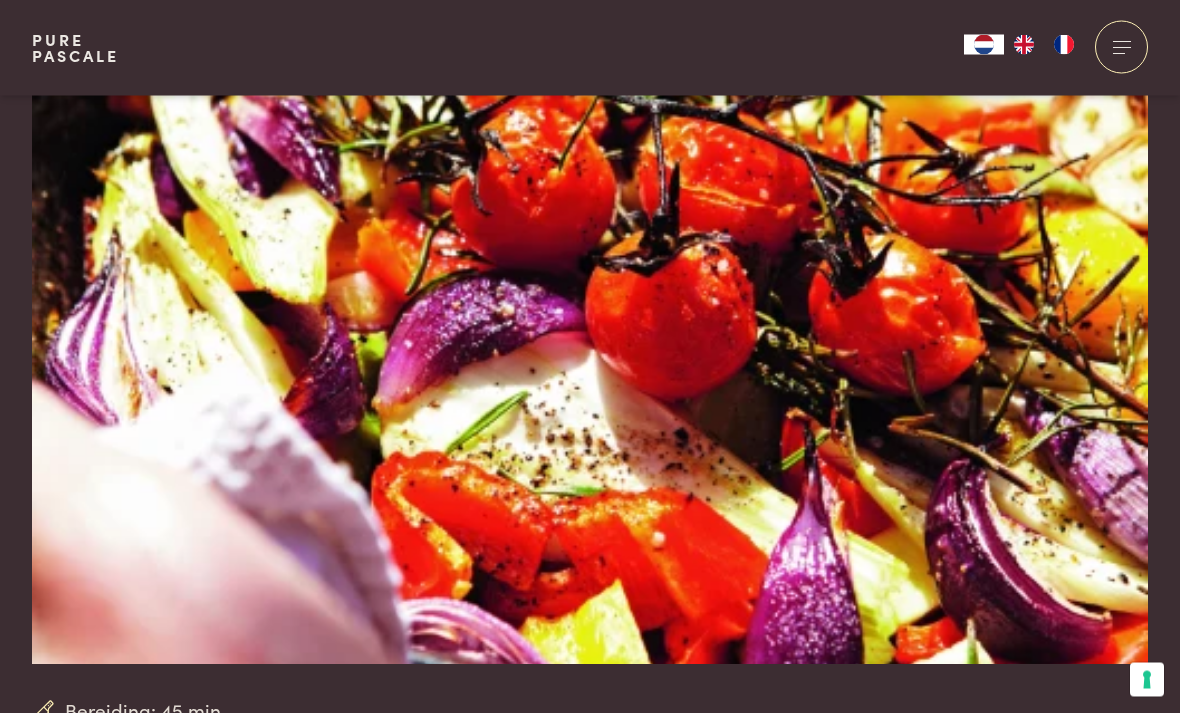 scroll, scrollTop: 72, scrollLeft: 0, axis: vertical 